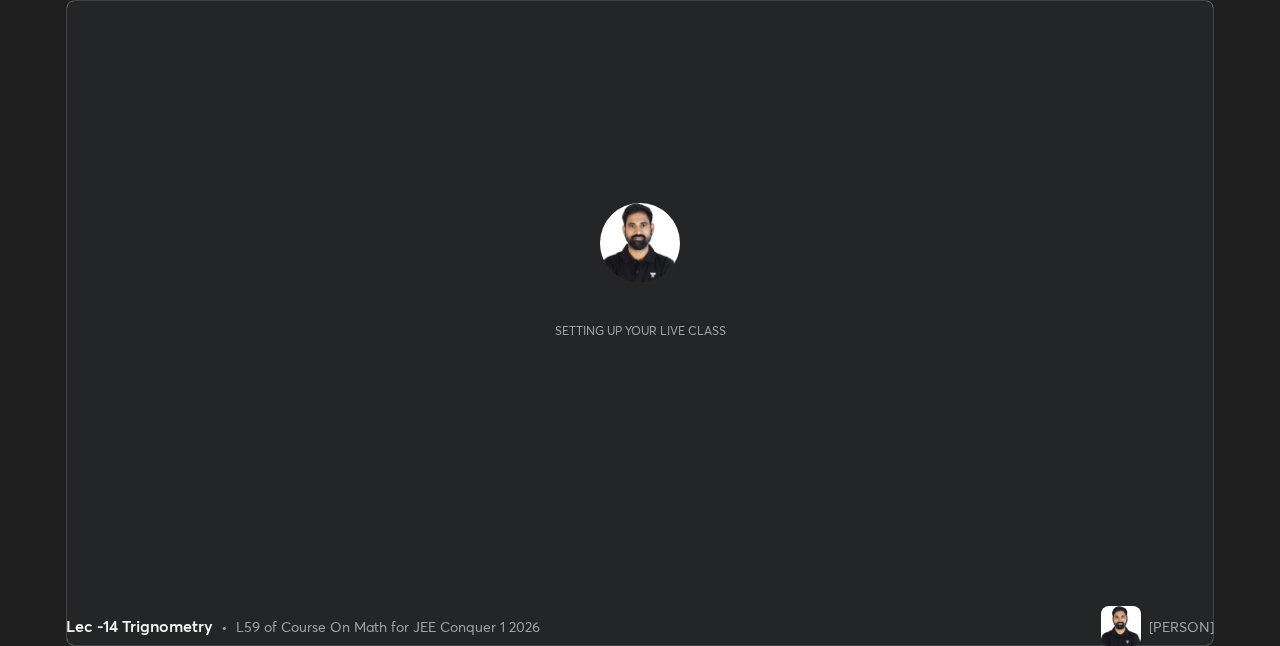 scroll, scrollTop: 0, scrollLeft: 0, axis: both 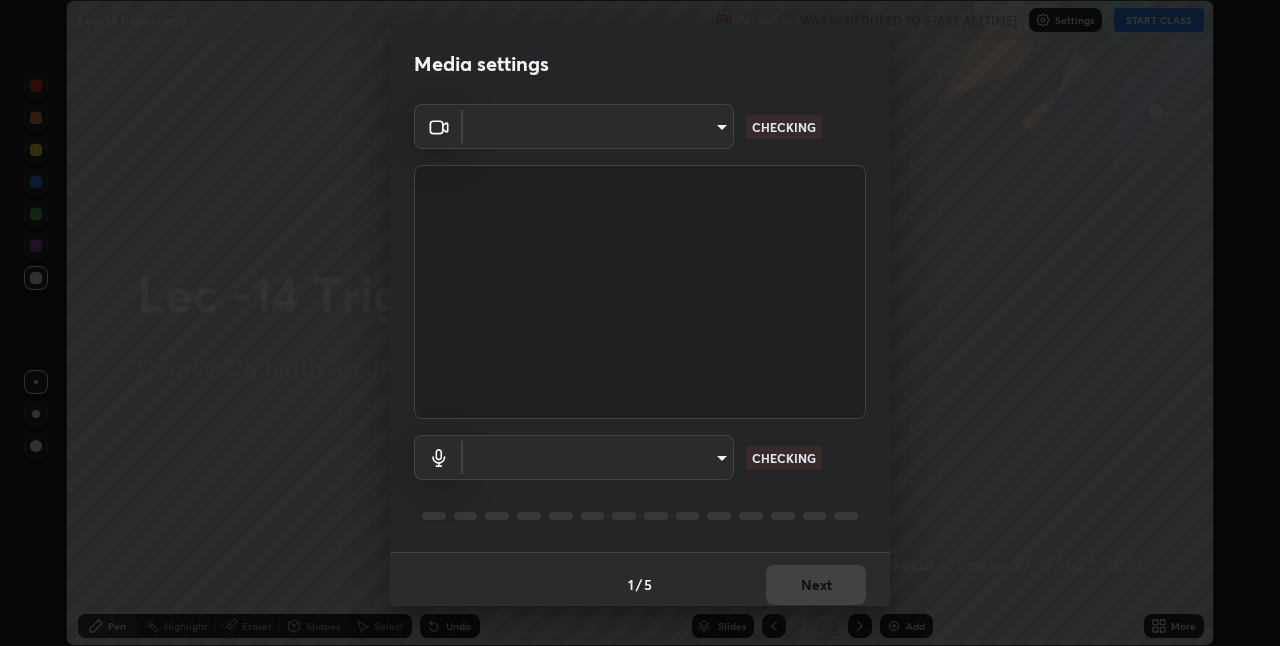 type on "4325113f5150d2eb00f74217ab665fa957d37049b6e54c8d92697f499d53718f" 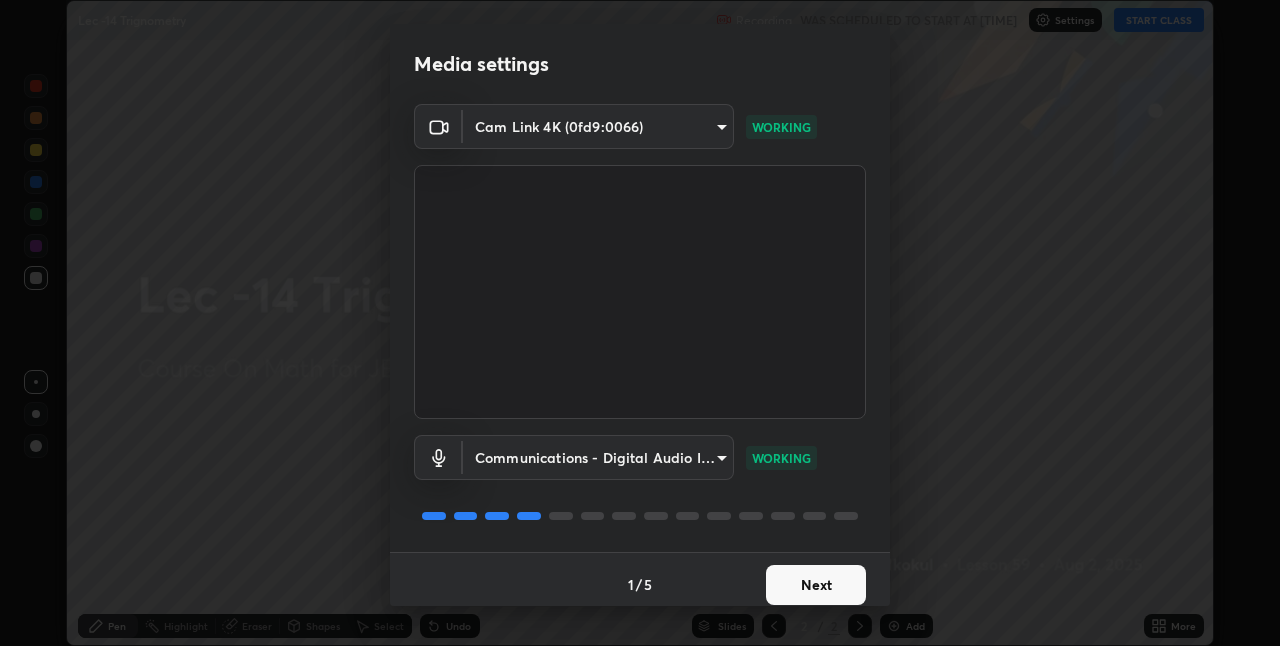 click on "Next" at bounding box center [816, 585] 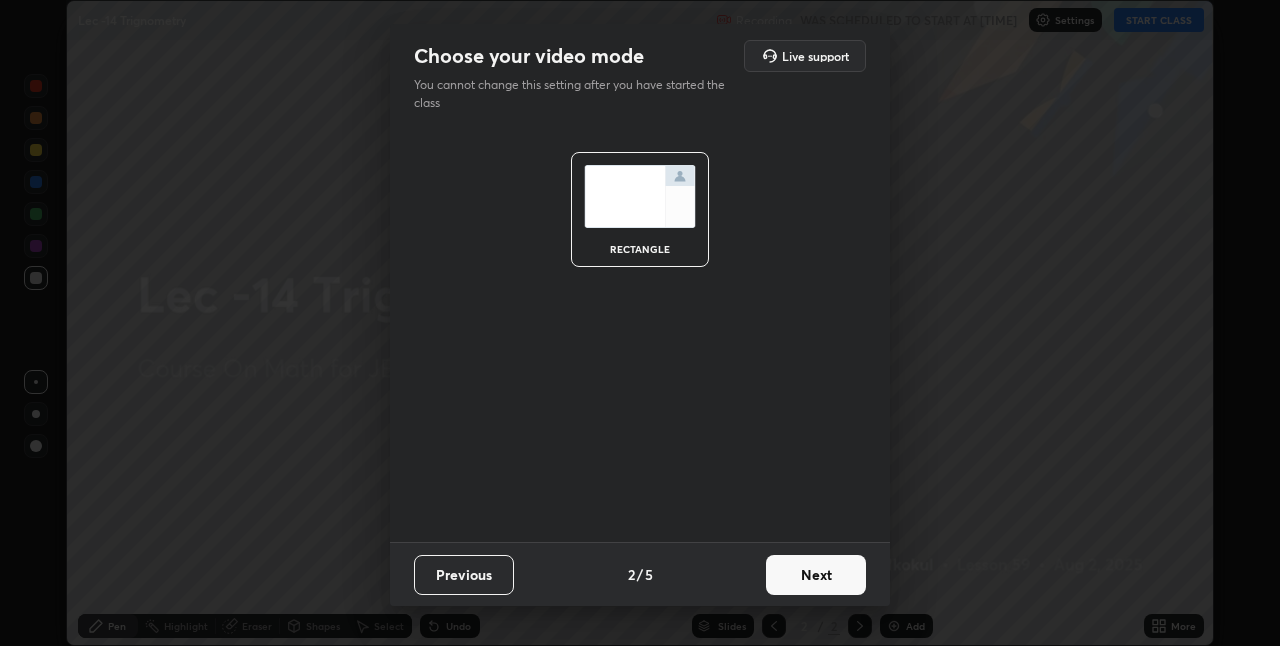 click on "Next" at bounding box center [816, 575] 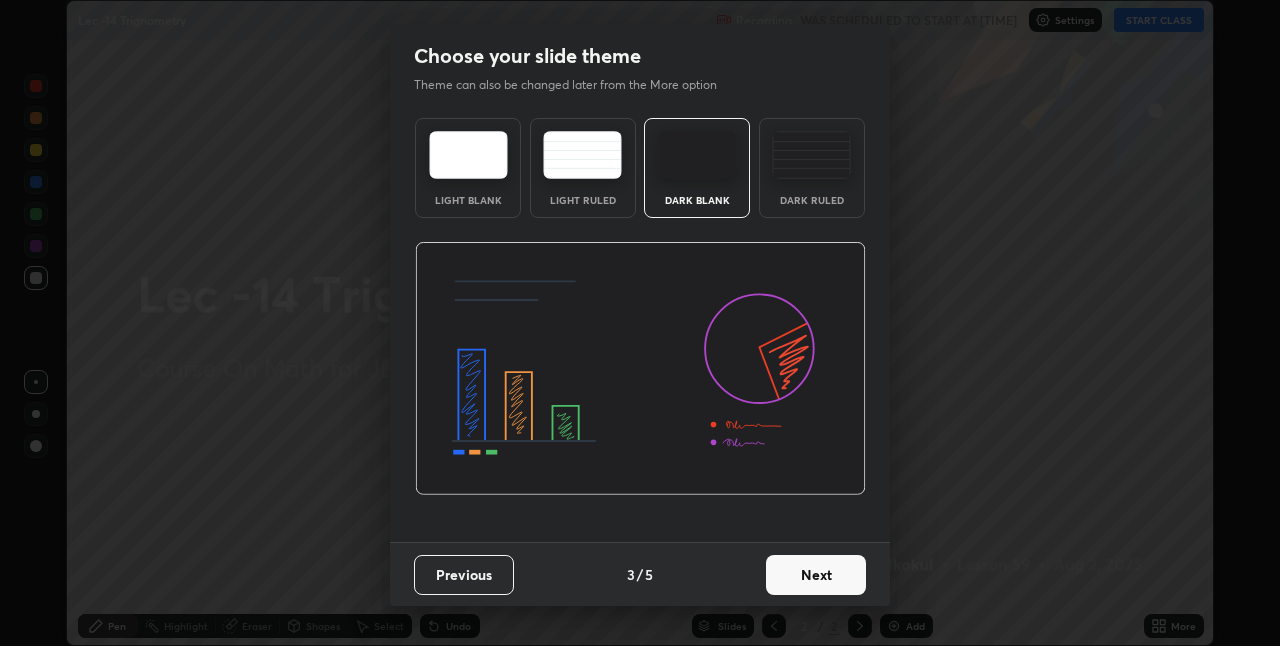 click on "Next" at bounding box center [816, 575] 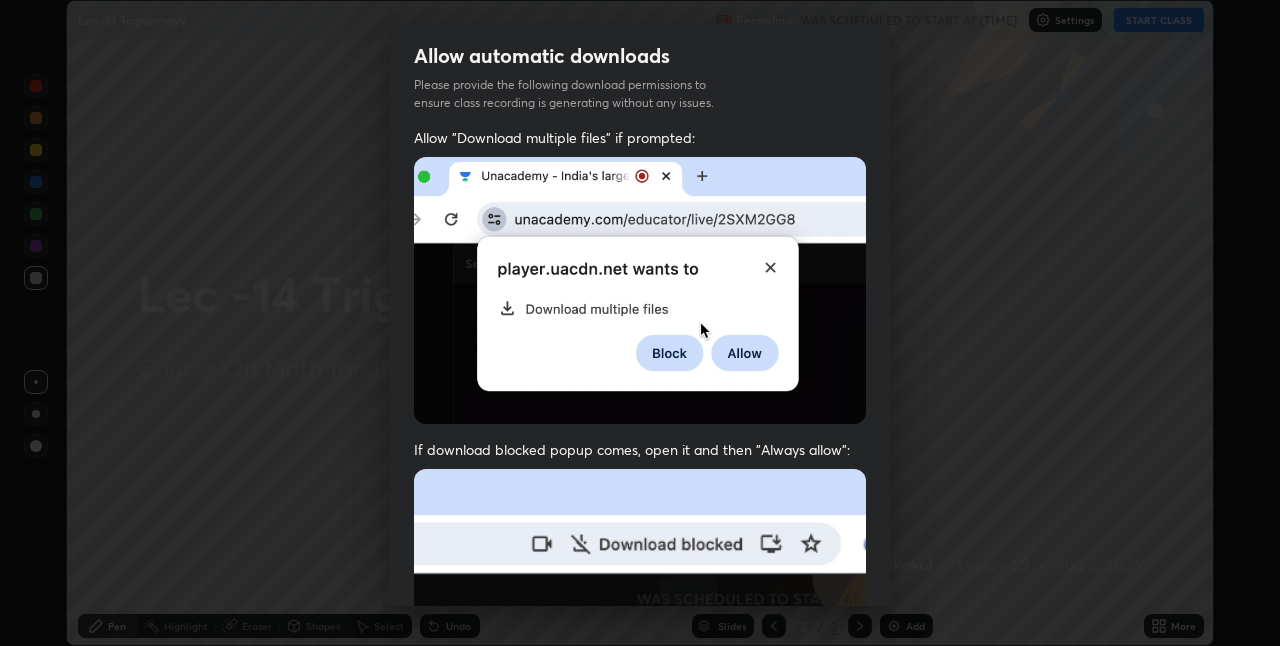 click at bounding box center (640, 687) 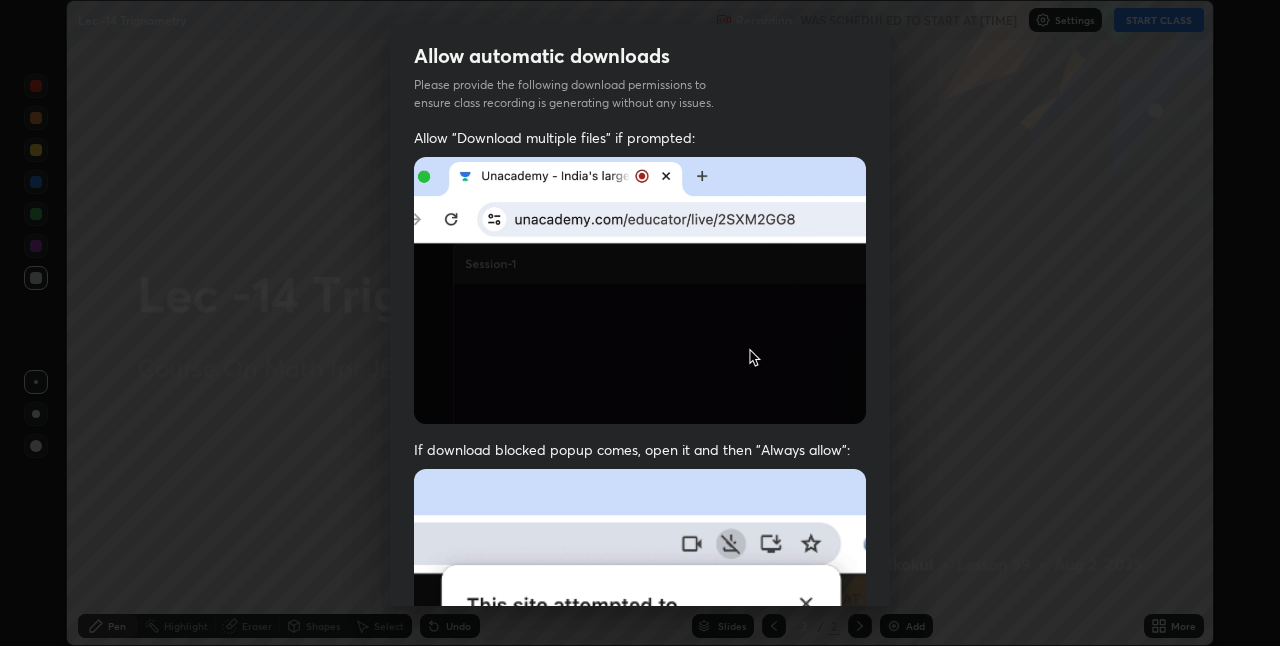 click at bounding box center [640, 687] 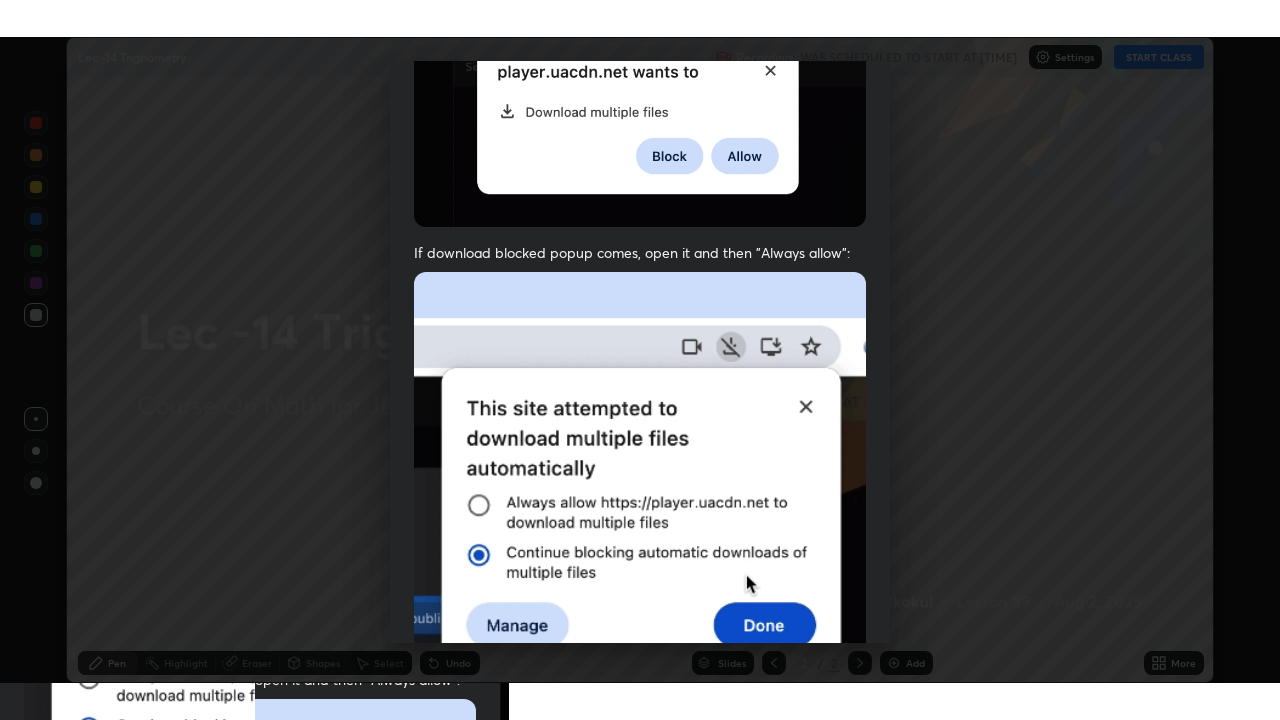 scroll, scrollTop: 418, scrollLeft: 0, axis: vertical 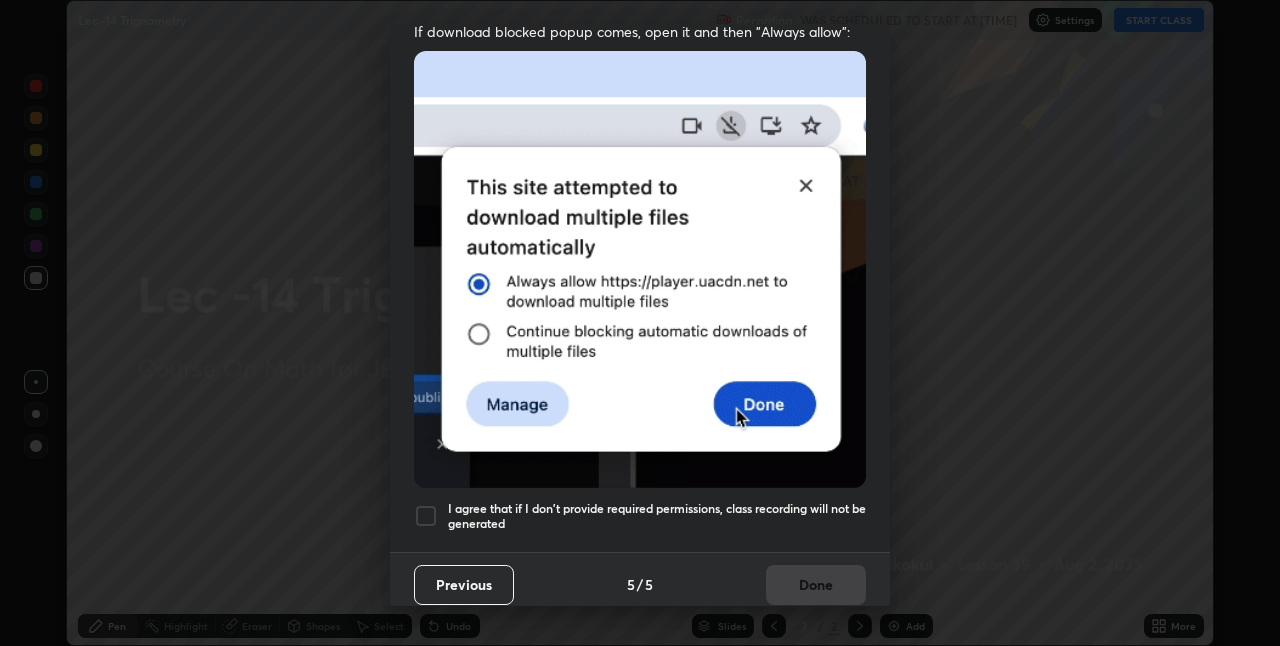 click on "I agree that if I don't provide required permissions, class recording will not be generated" at bounding box center (657, 516) 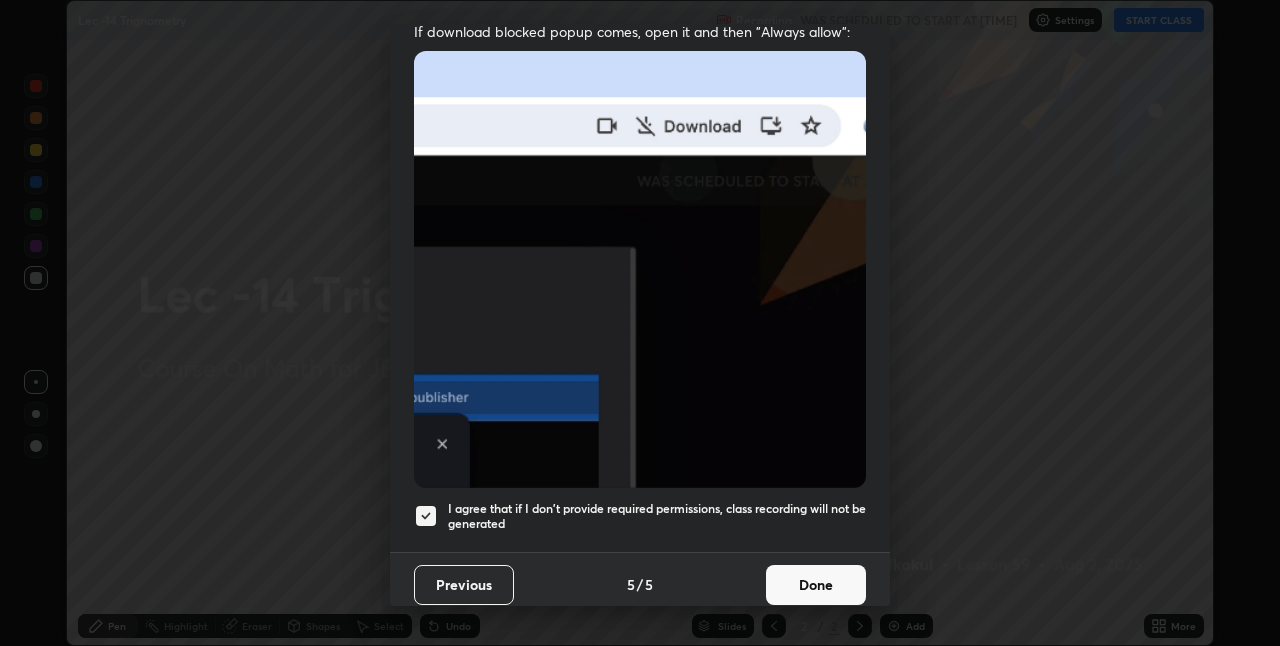 click on "Done" at bounding box center [816, 585] 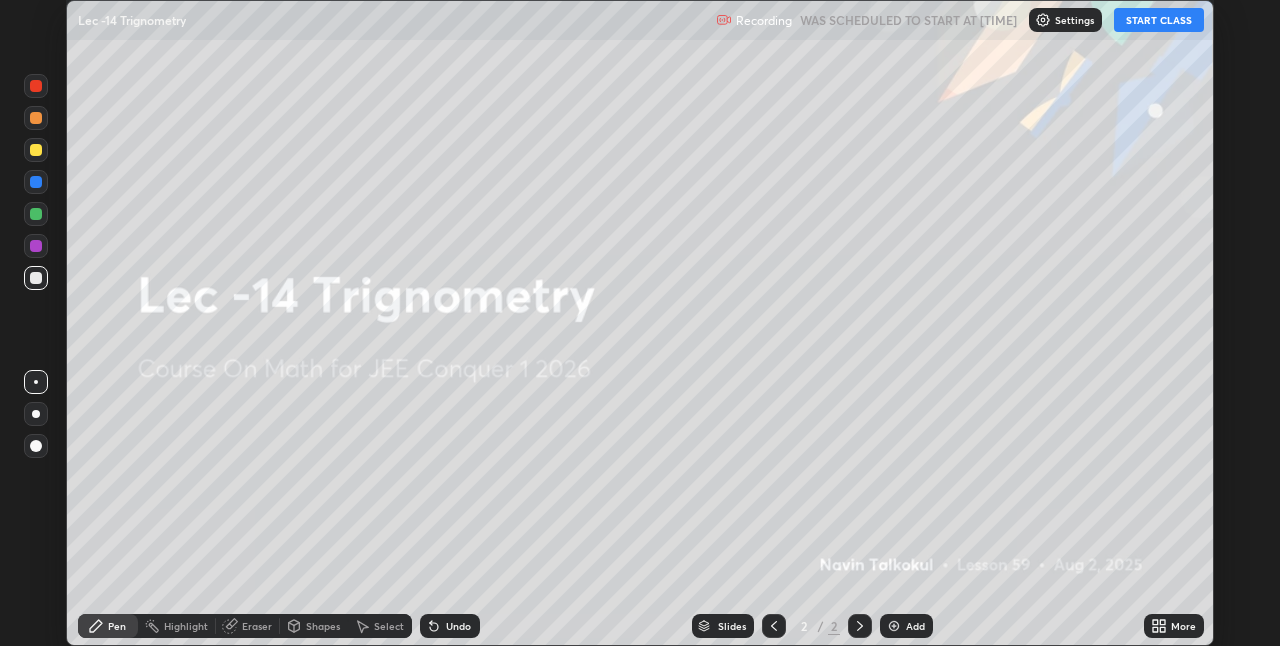 click on "START CLASS" at bounding box center (1159, 20) 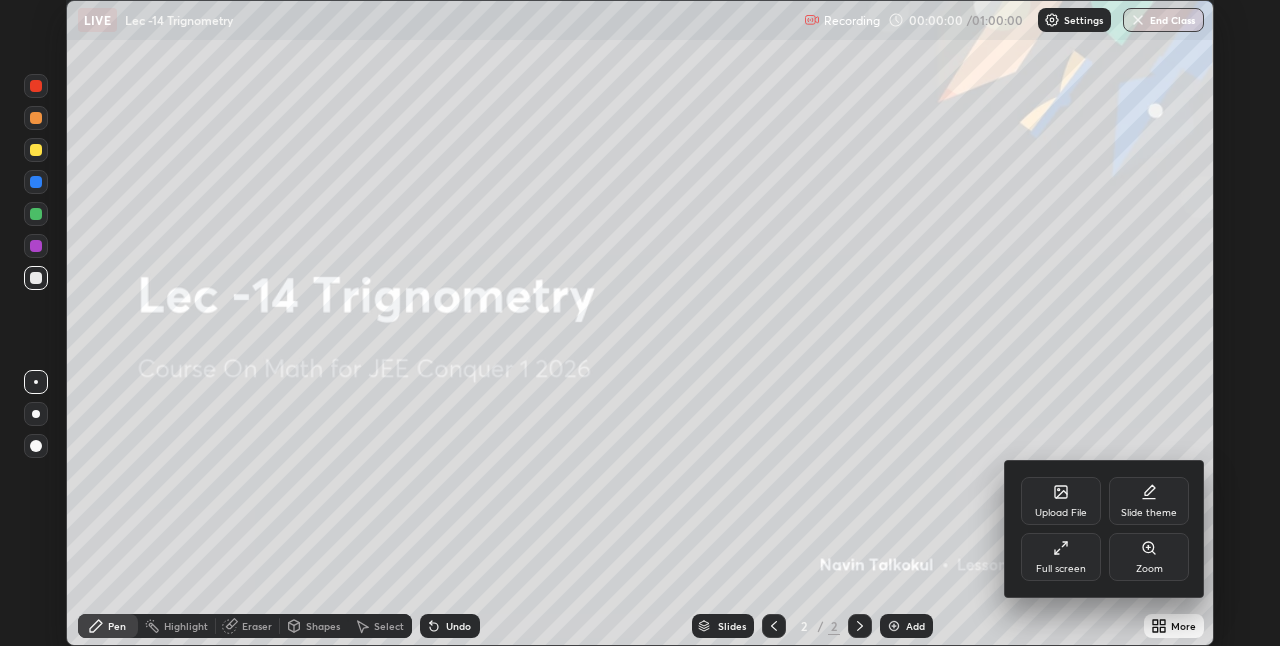 click on "Full screen" at bounding box center [1061, 557] 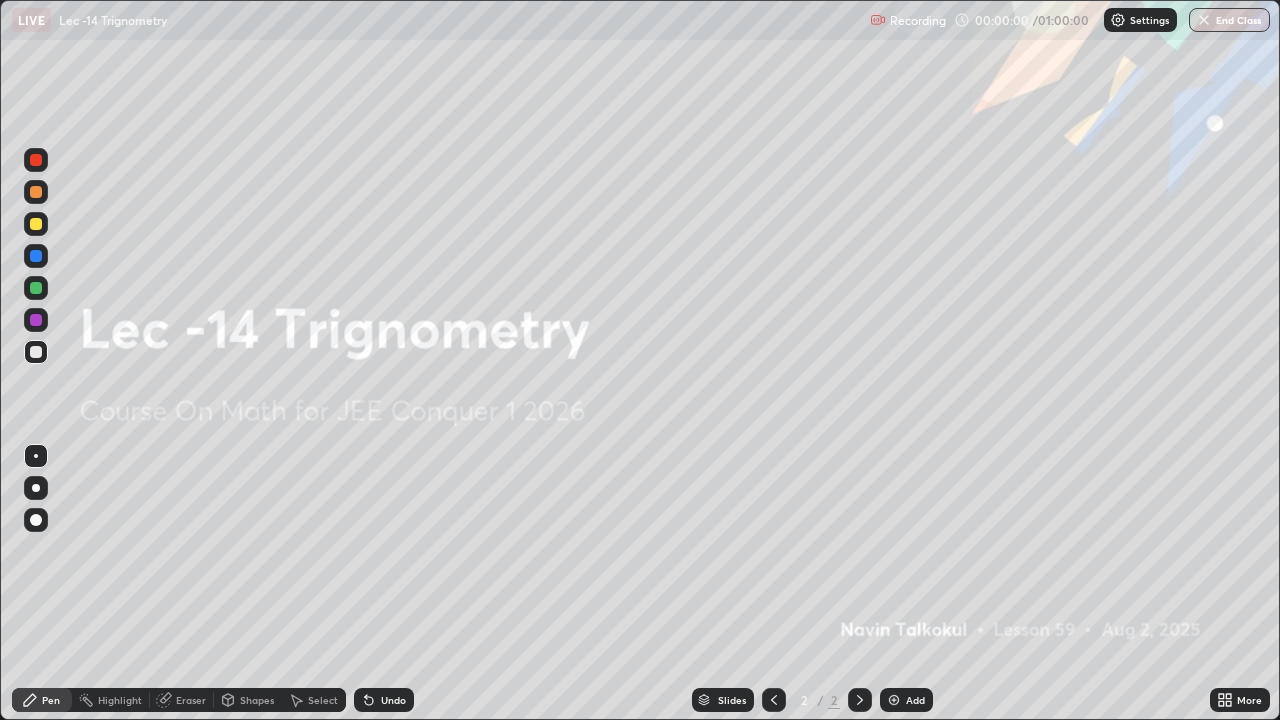 scroll, scrollTop: 99280, scrollLeft: 98720, axis: both 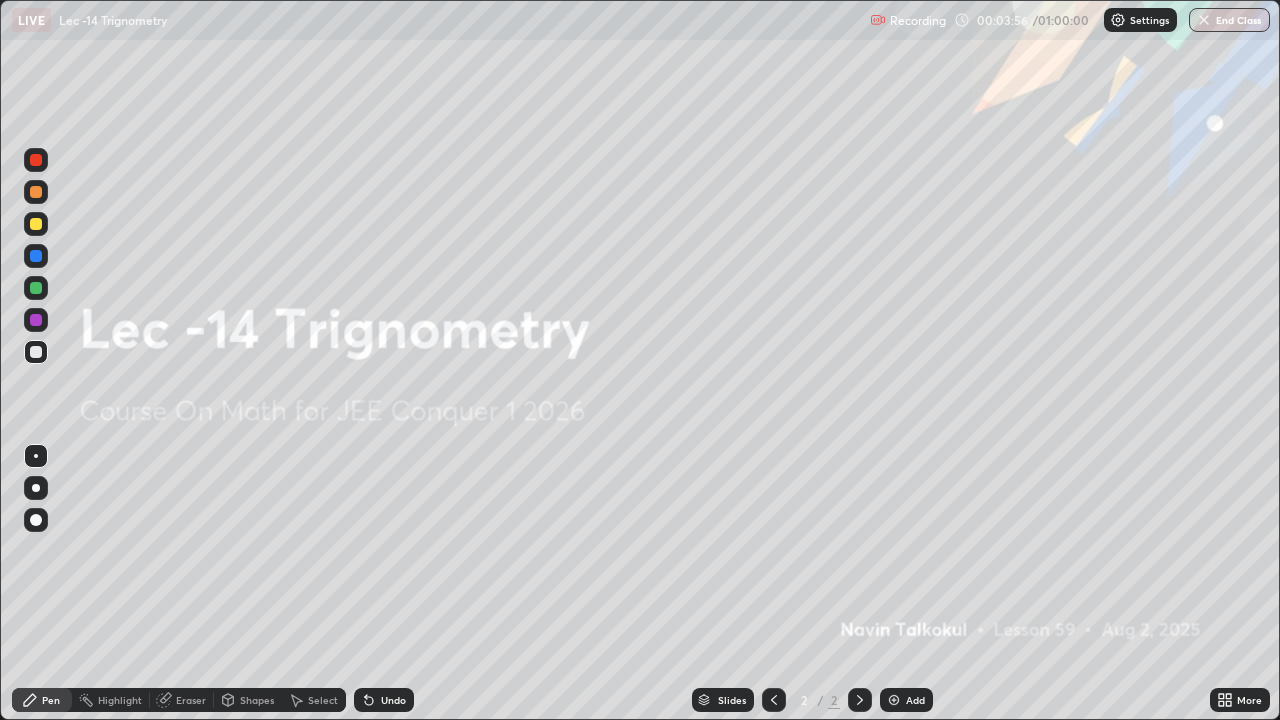 click on "Add" at bounding box center (906, 700) 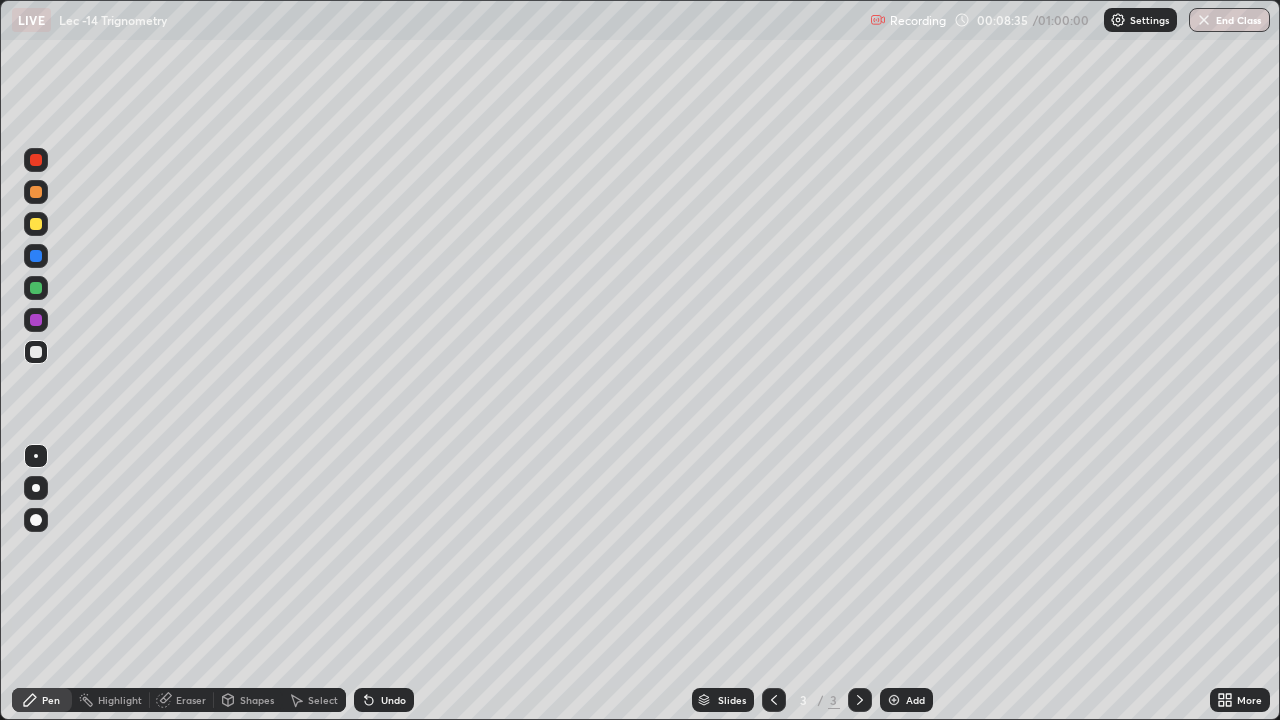 click on "Add" at bounding box center [915, 700] 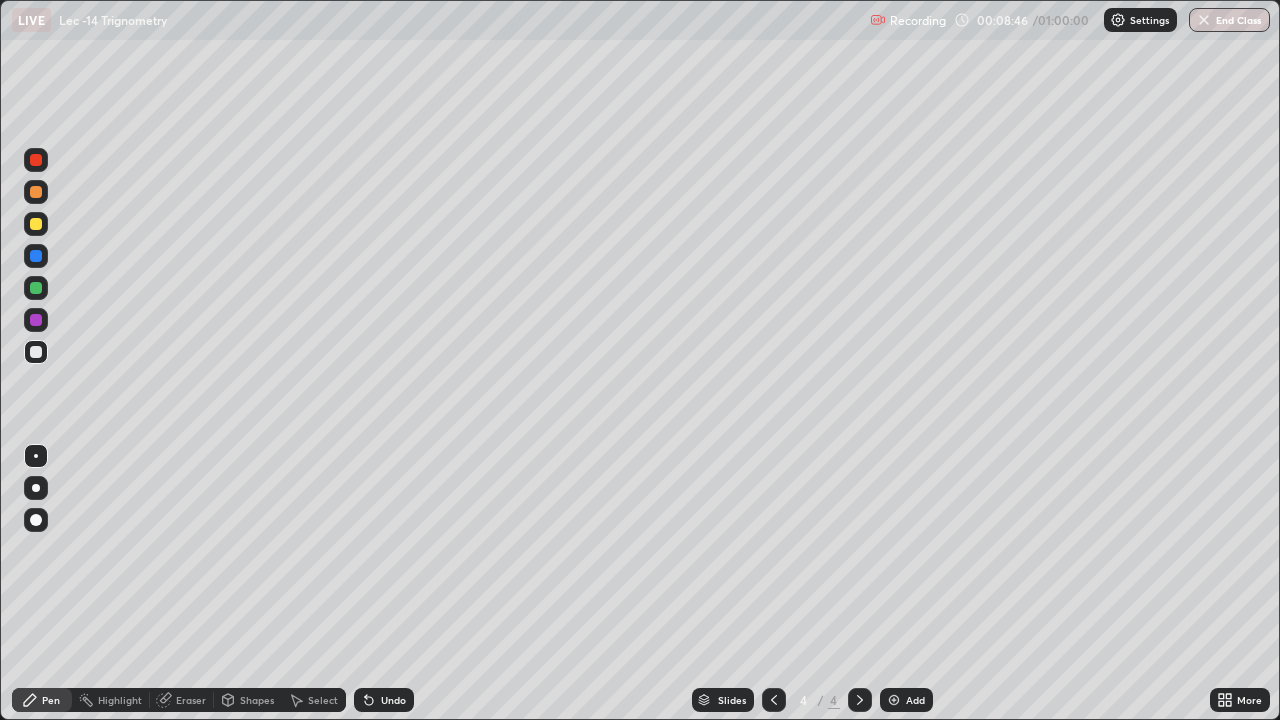 click on "Undo" at bounding box center [384, 700] 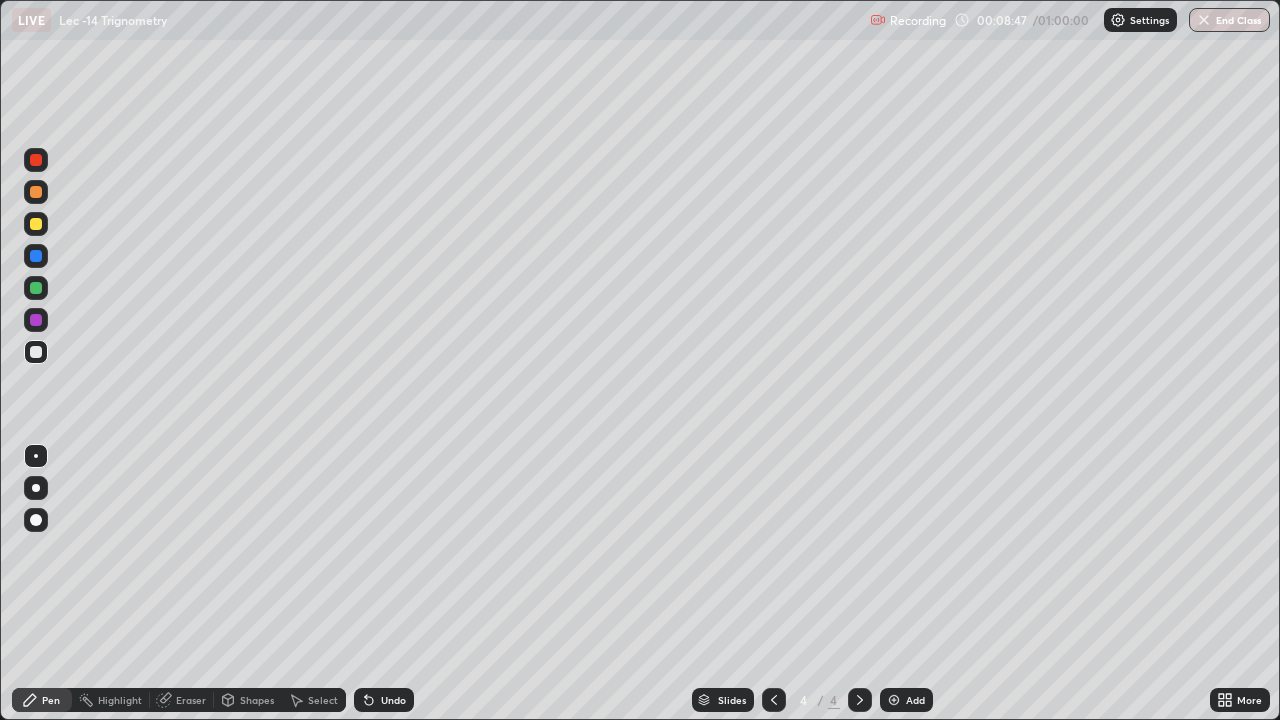 click on "Undo" at bounding box center [384, 700] 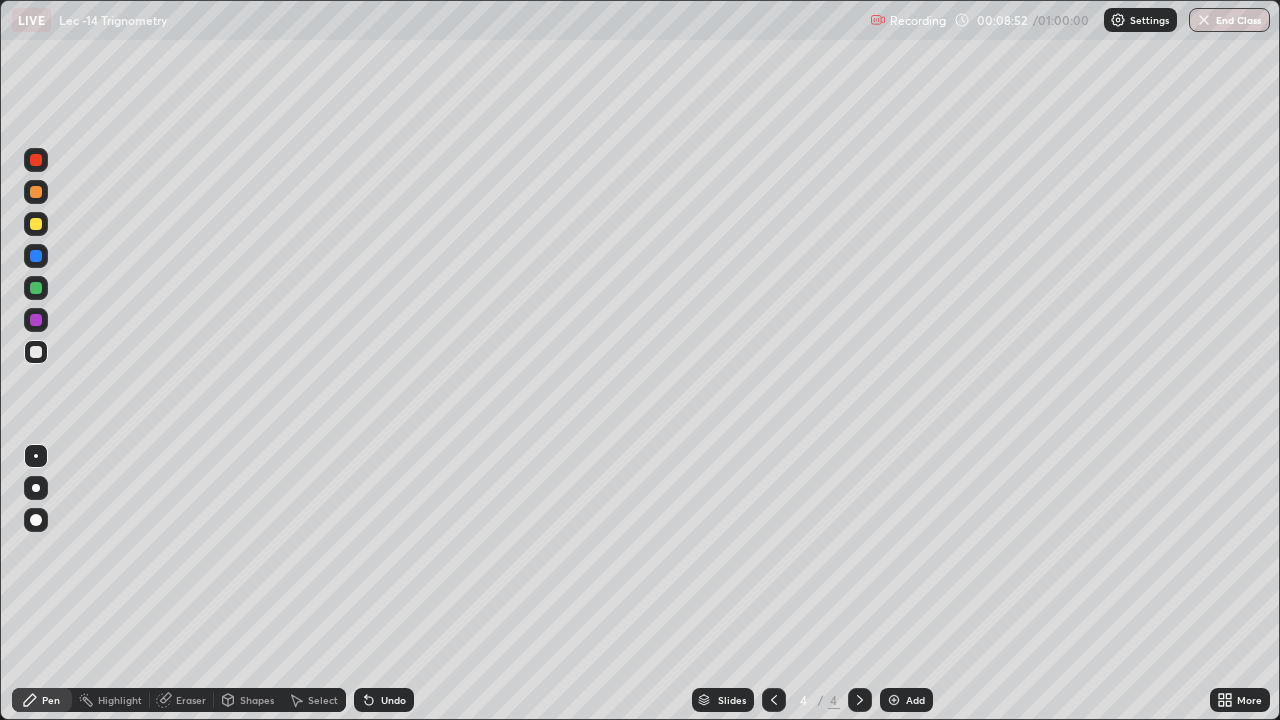 click on "Undo" at bounding box center (393, 700) 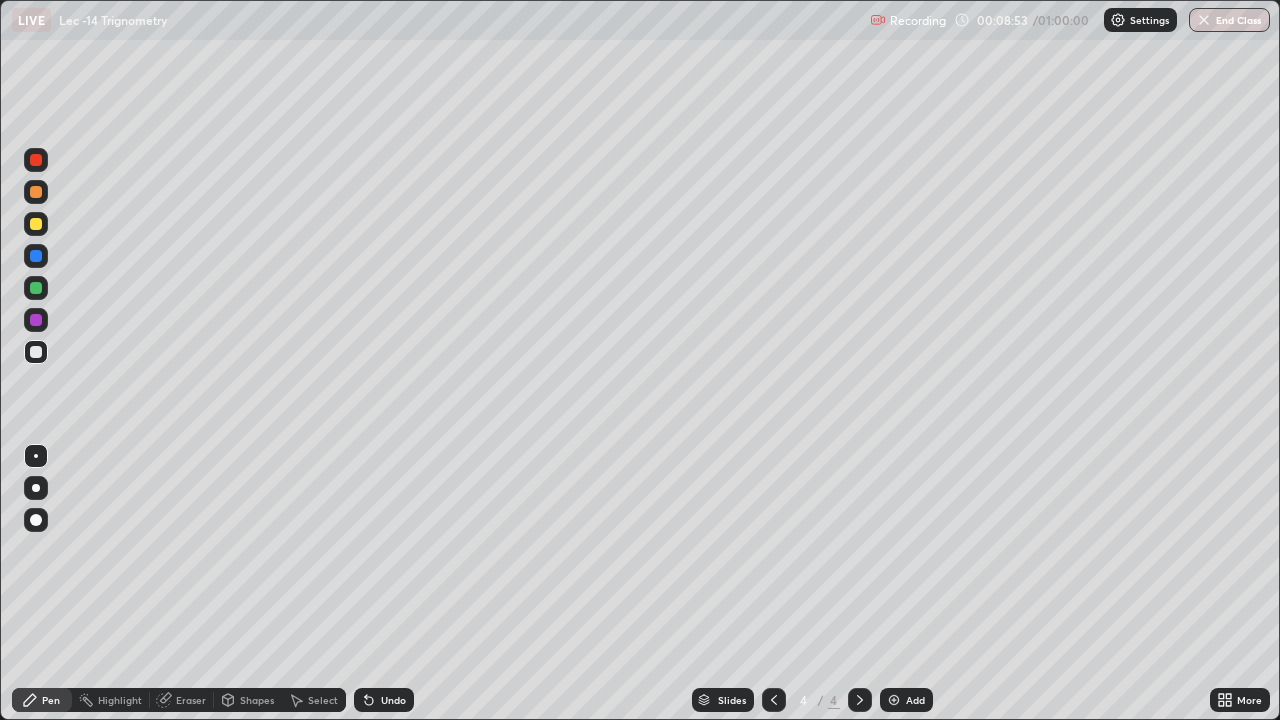 click on "Undo" at bounding box center (393, 700) 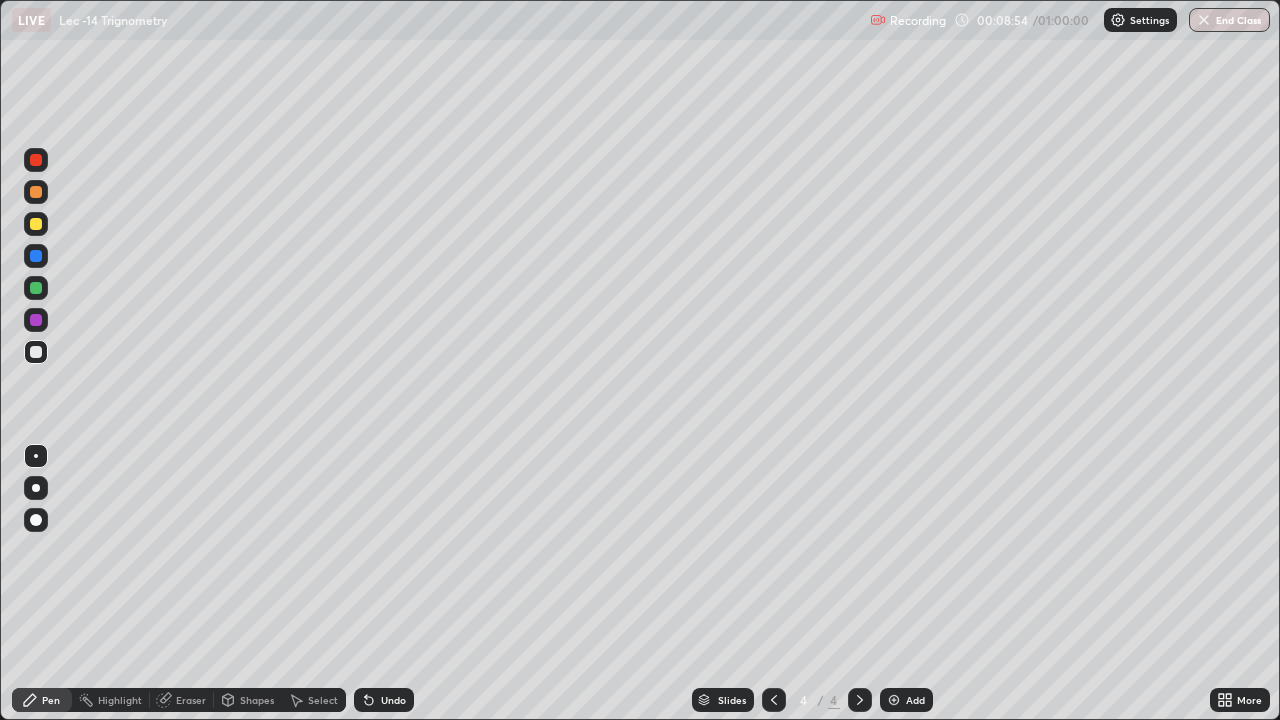 click on "Undo" at bounding box center [393, 700] 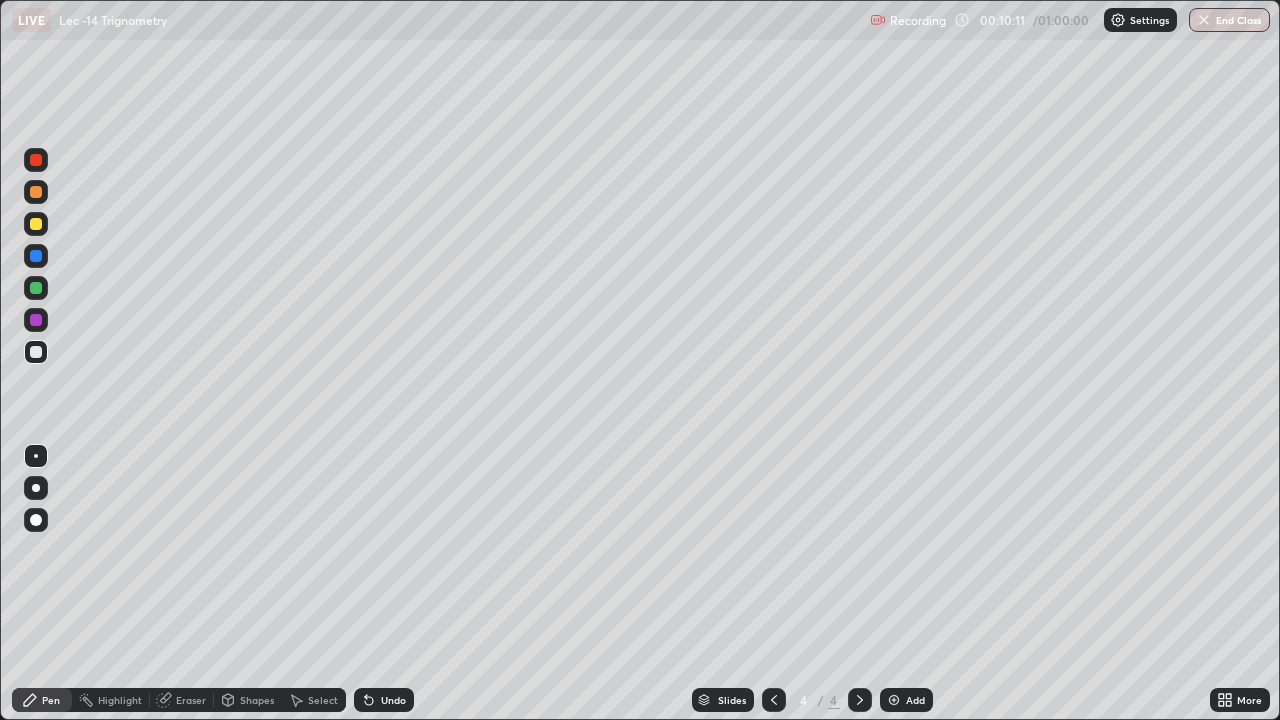 click at bounding box center [894, 700] 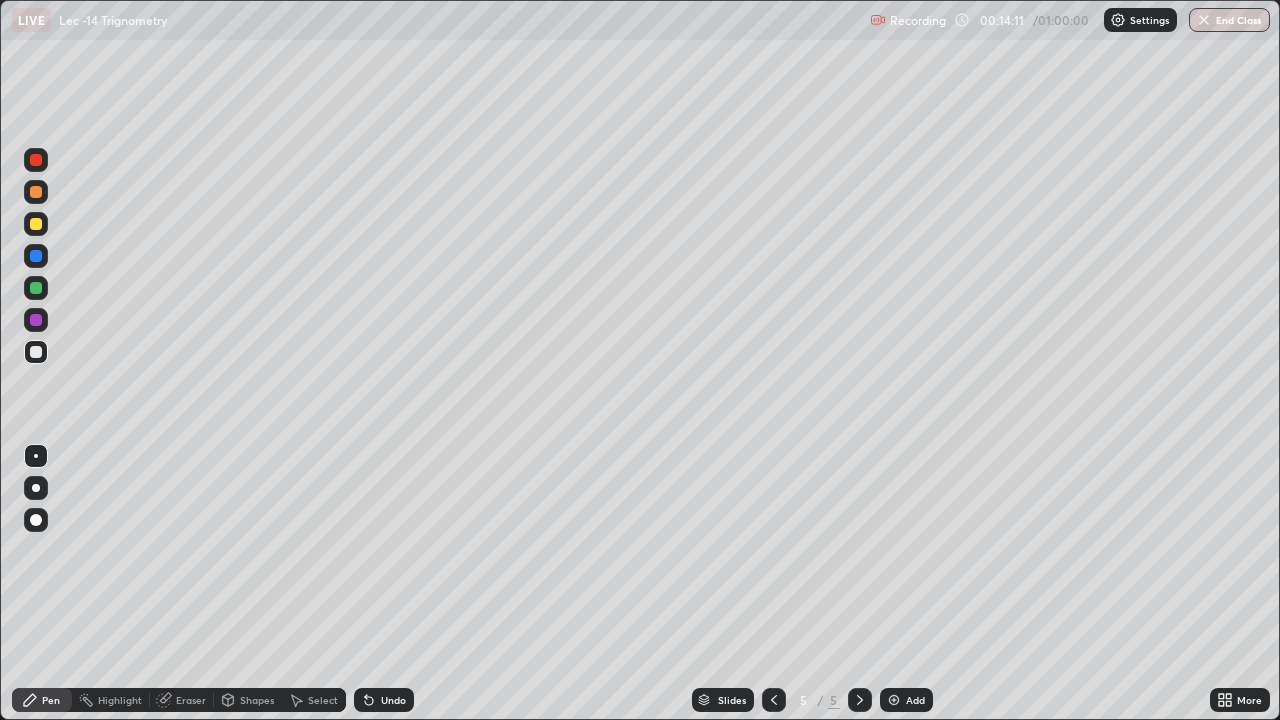 click 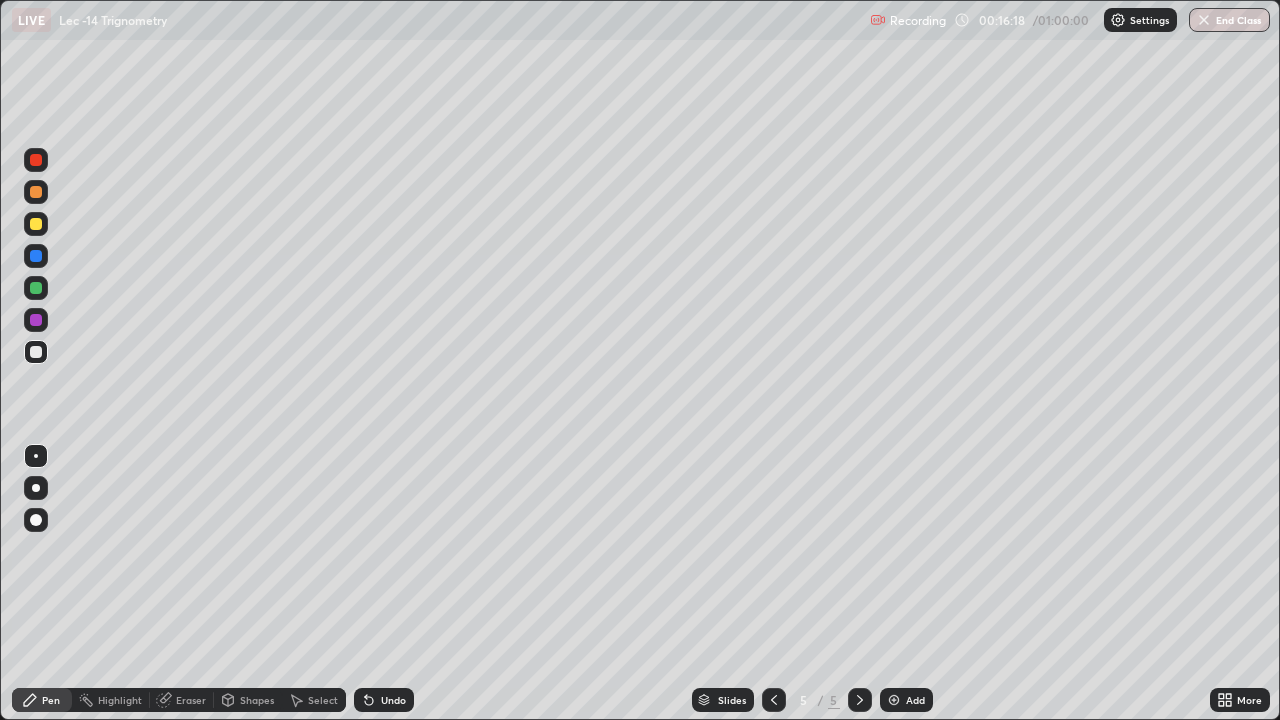 click on "Add" at bounding box center (906, 700) 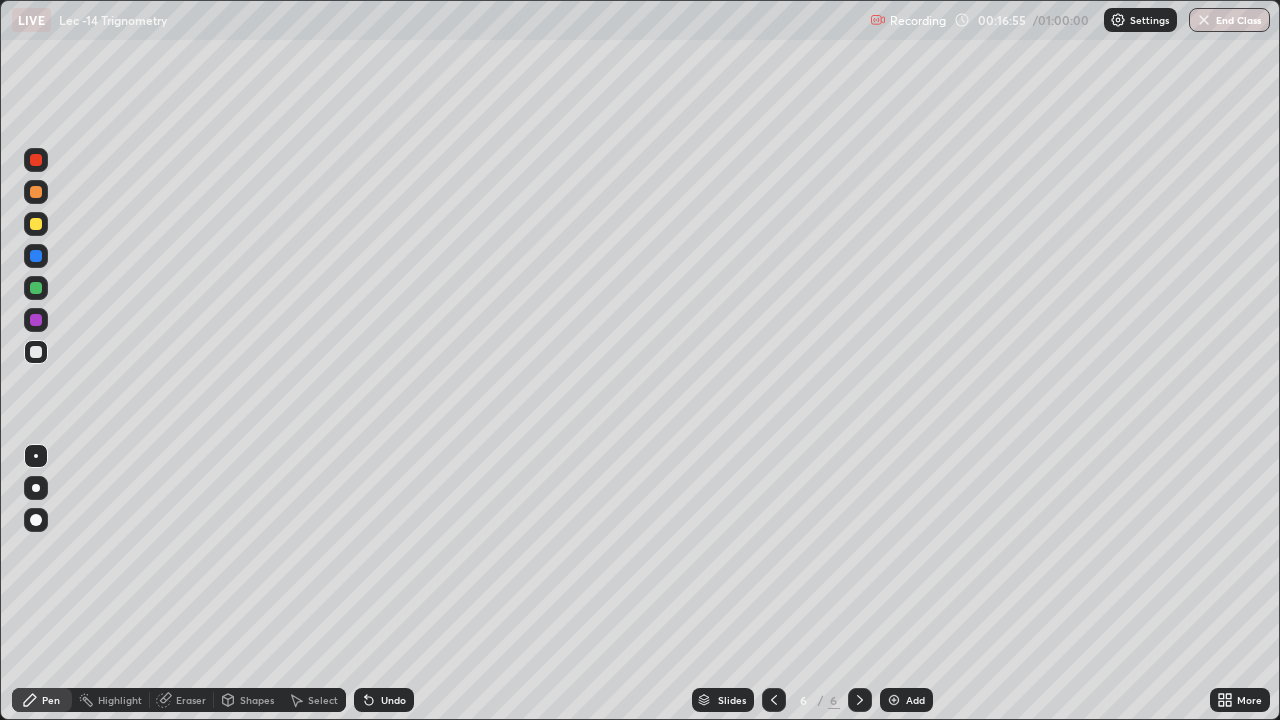 click on "Eraser" at bounding box center [191, 700] 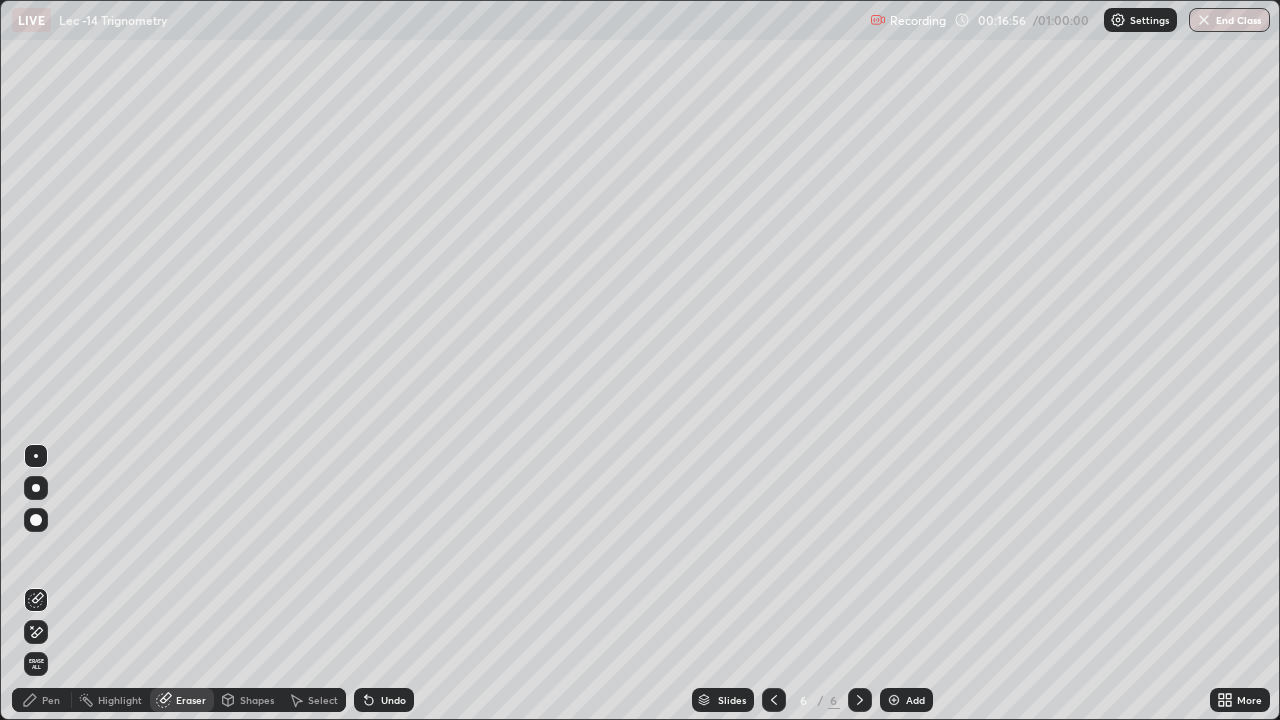 click on "Pen" at bounding box center [51, 700] 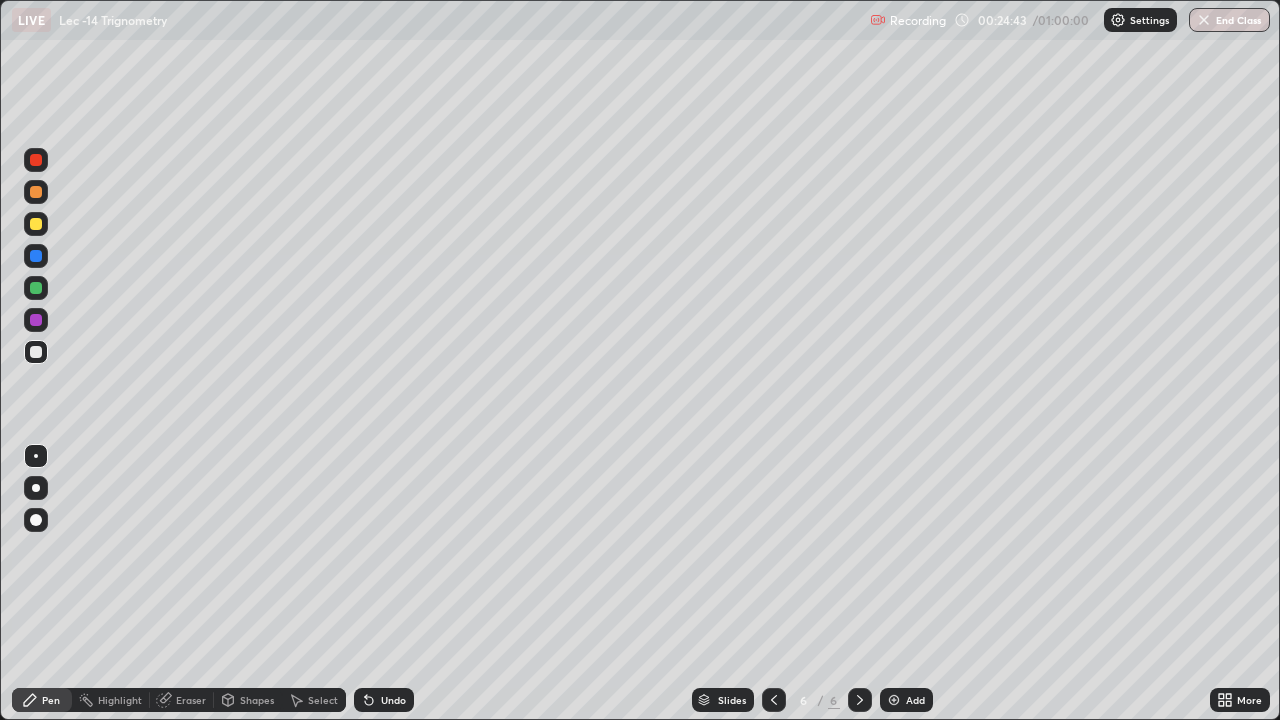 click at bounding box center [894, 700] 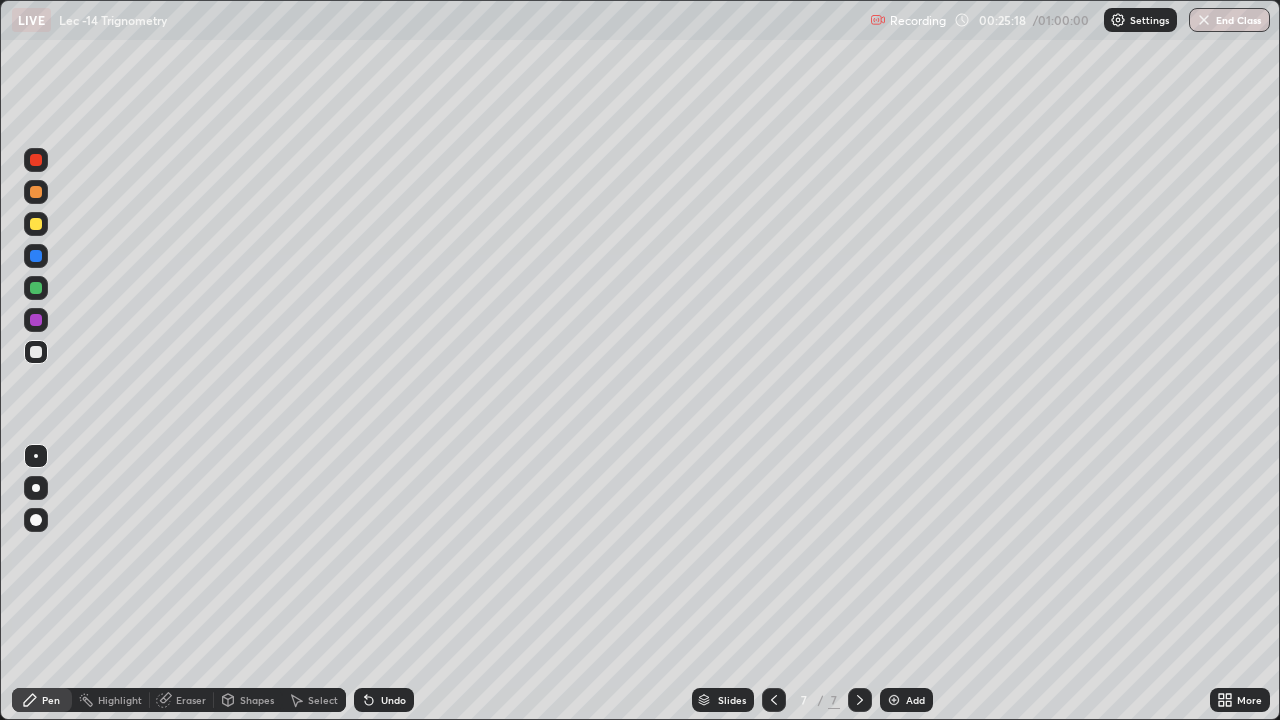click 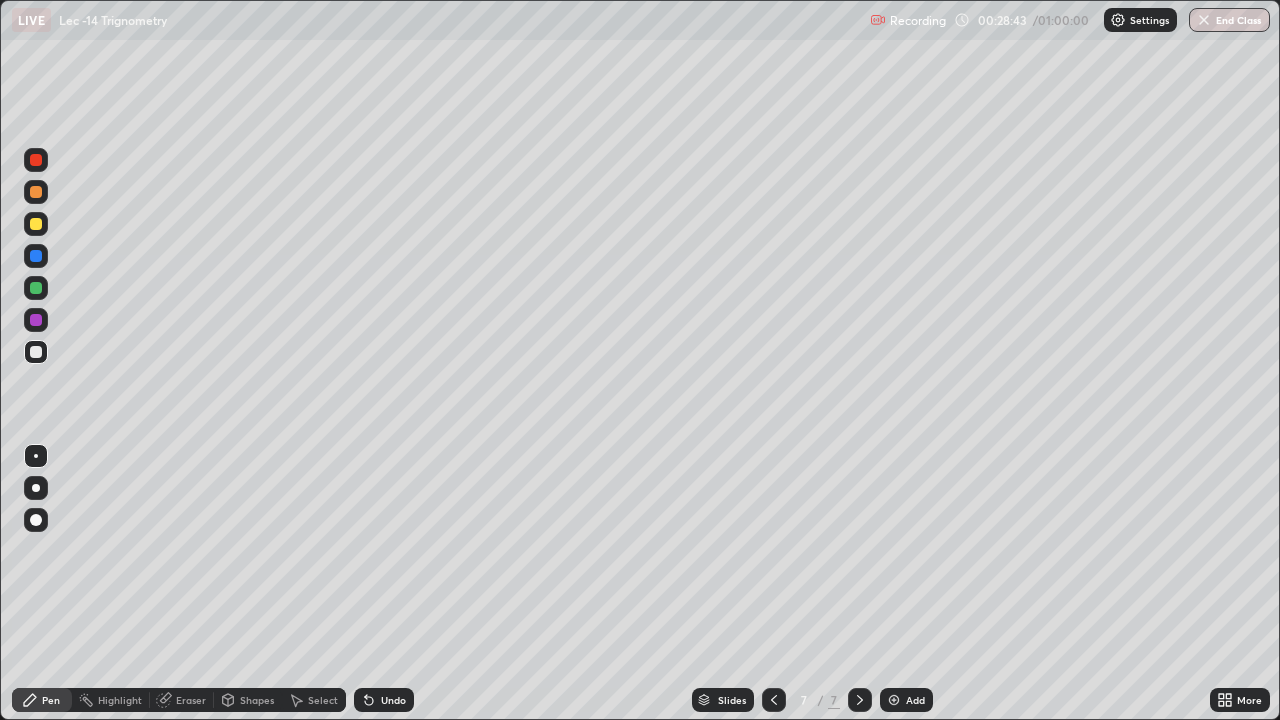 click at bounding box center (894, 700) 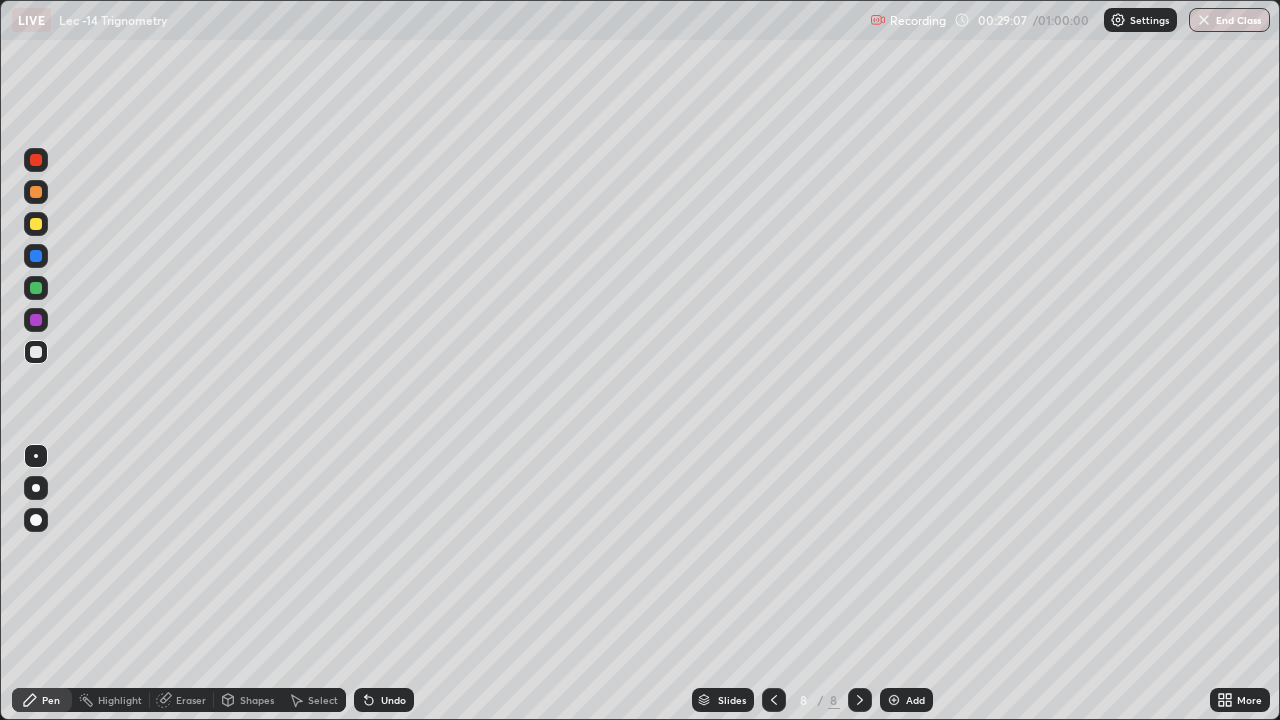 click on "Eraser" at bounding box center (191, 700) 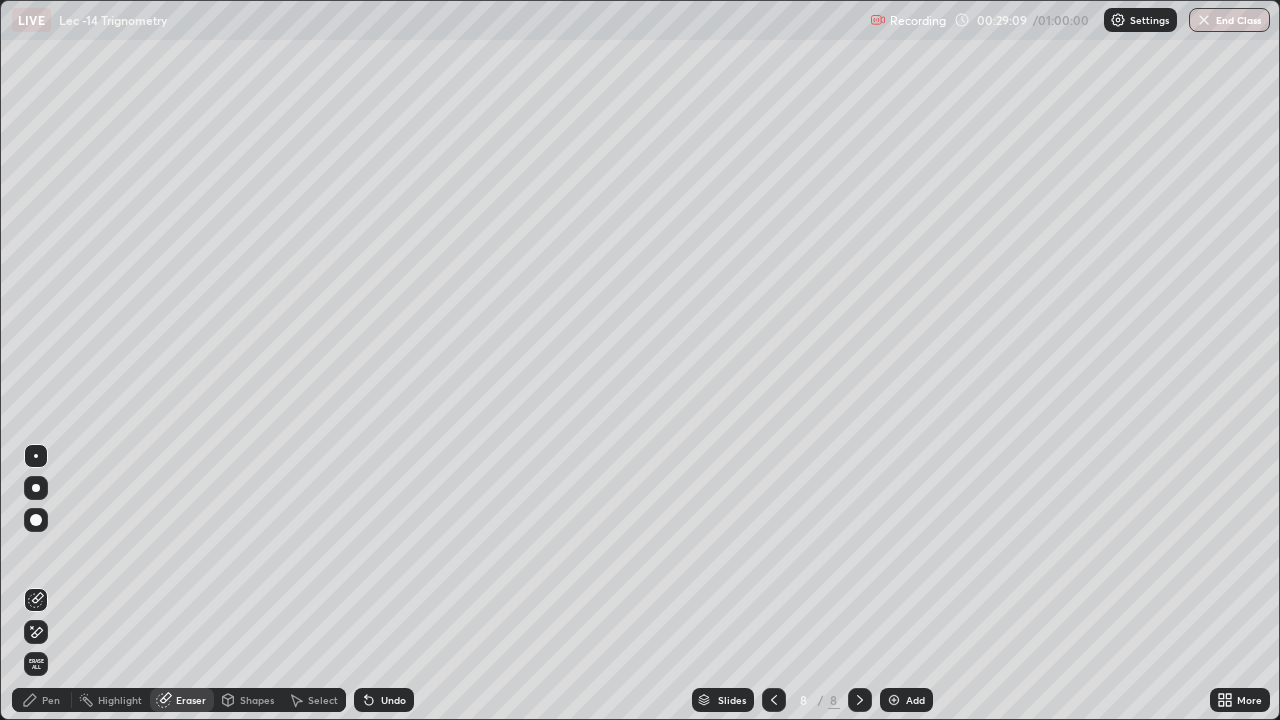 click on "Pen" at bounding box center (51, 700) 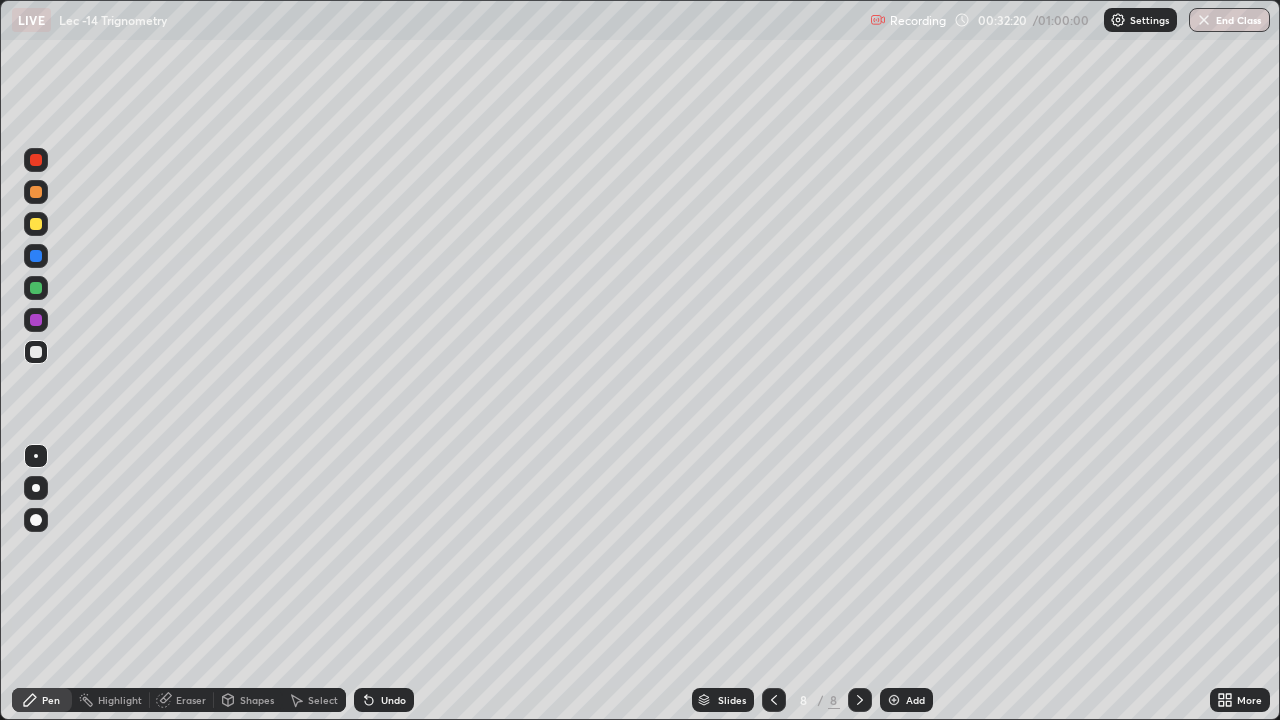 click 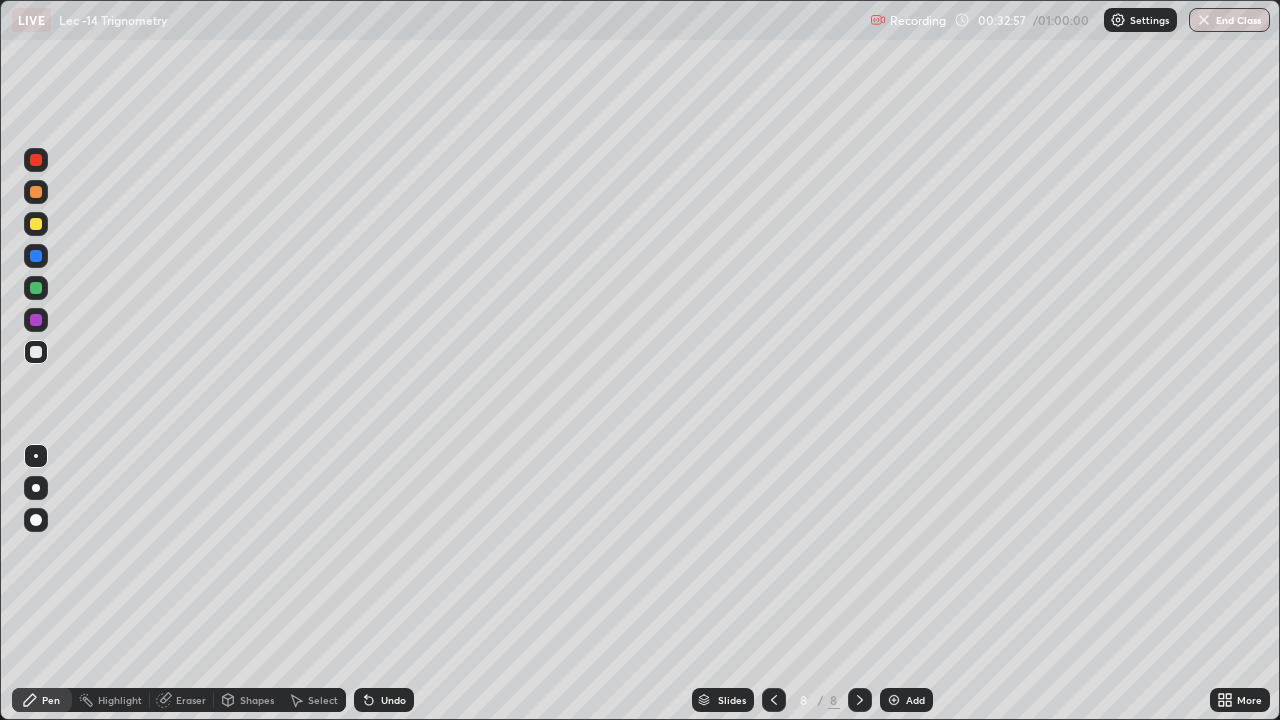 click at bounding box center [894, 700] 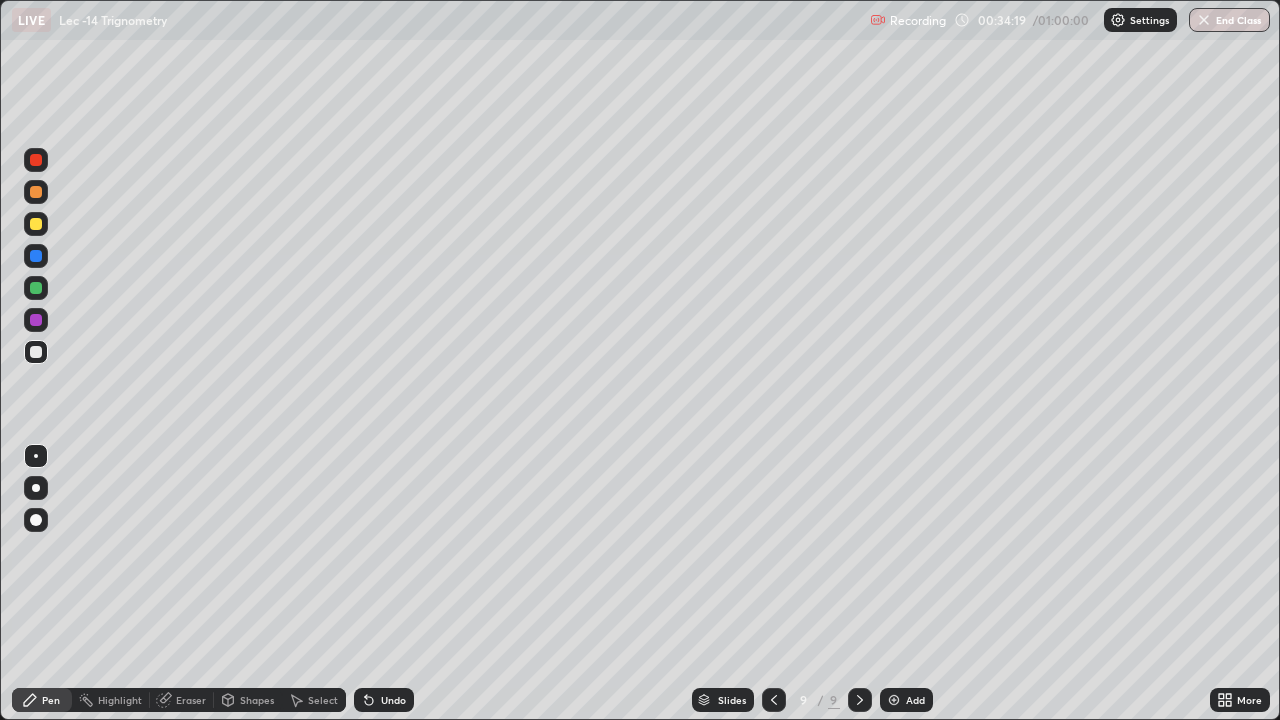 click 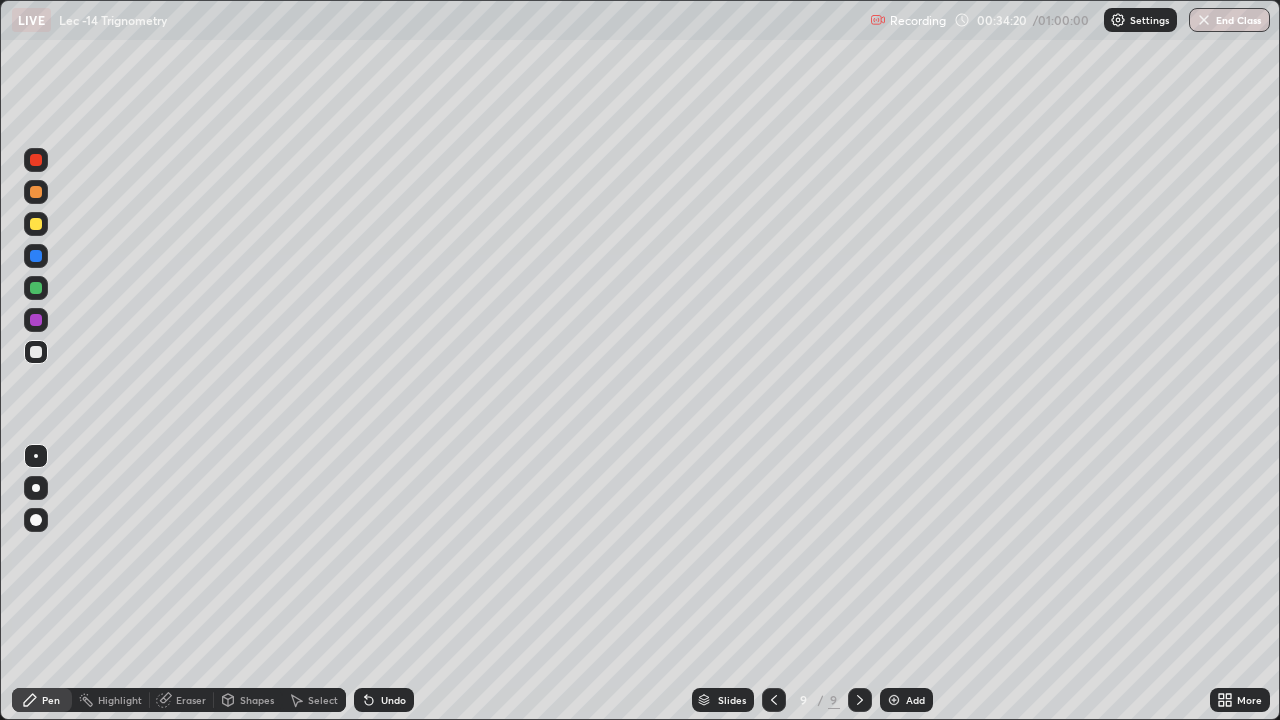 click on "Undo" at bounding box center [384, 700] 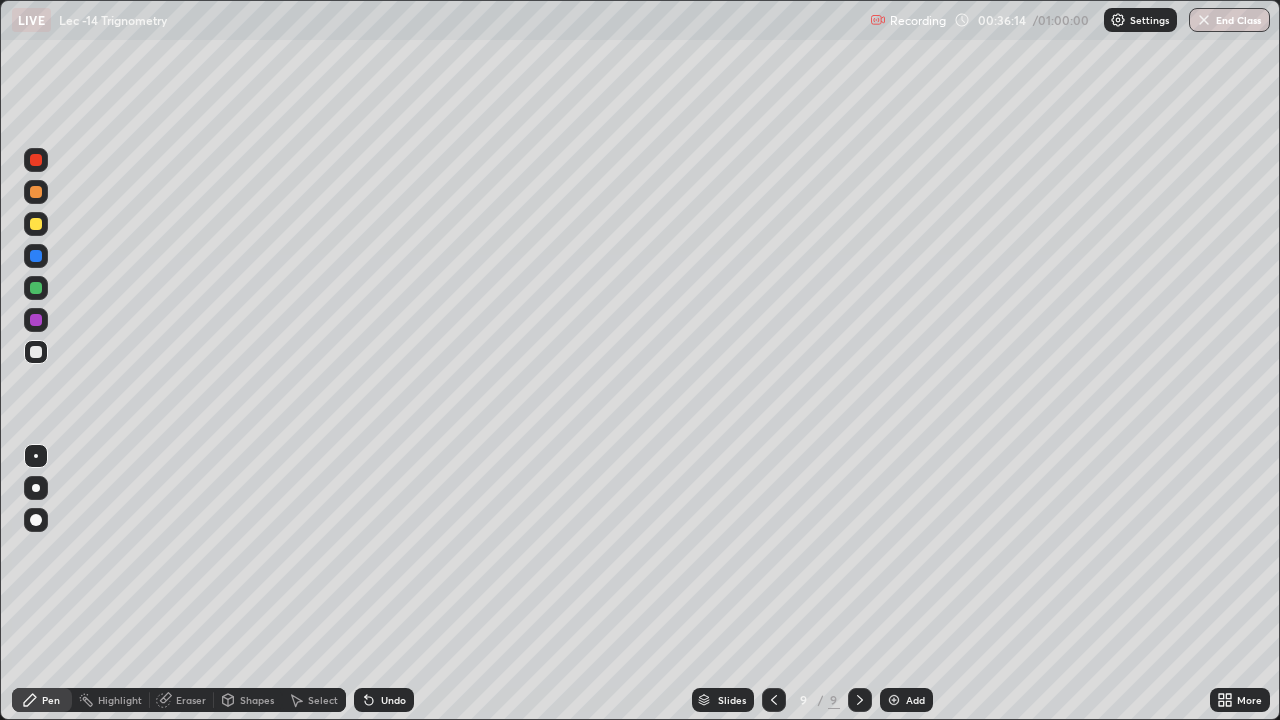 click on "Shapes" at bounding box center [257, 700] 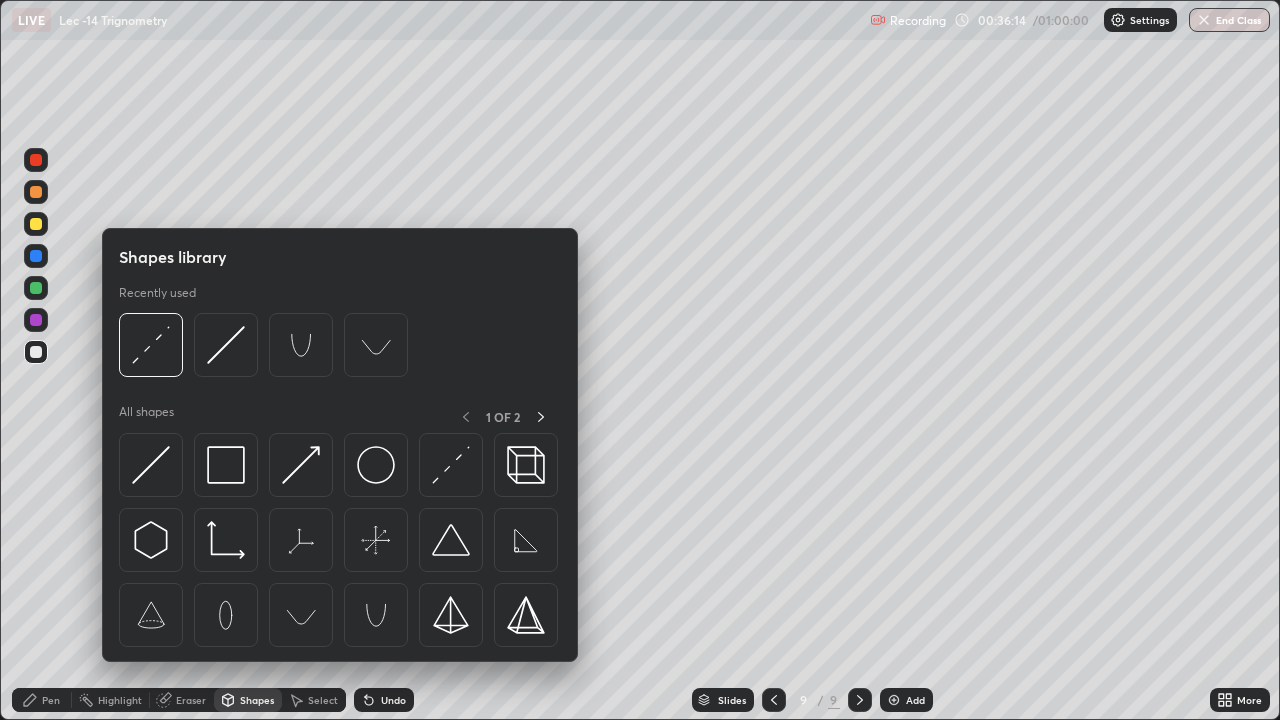click on "Eraser" at bounding box center [191, 700] 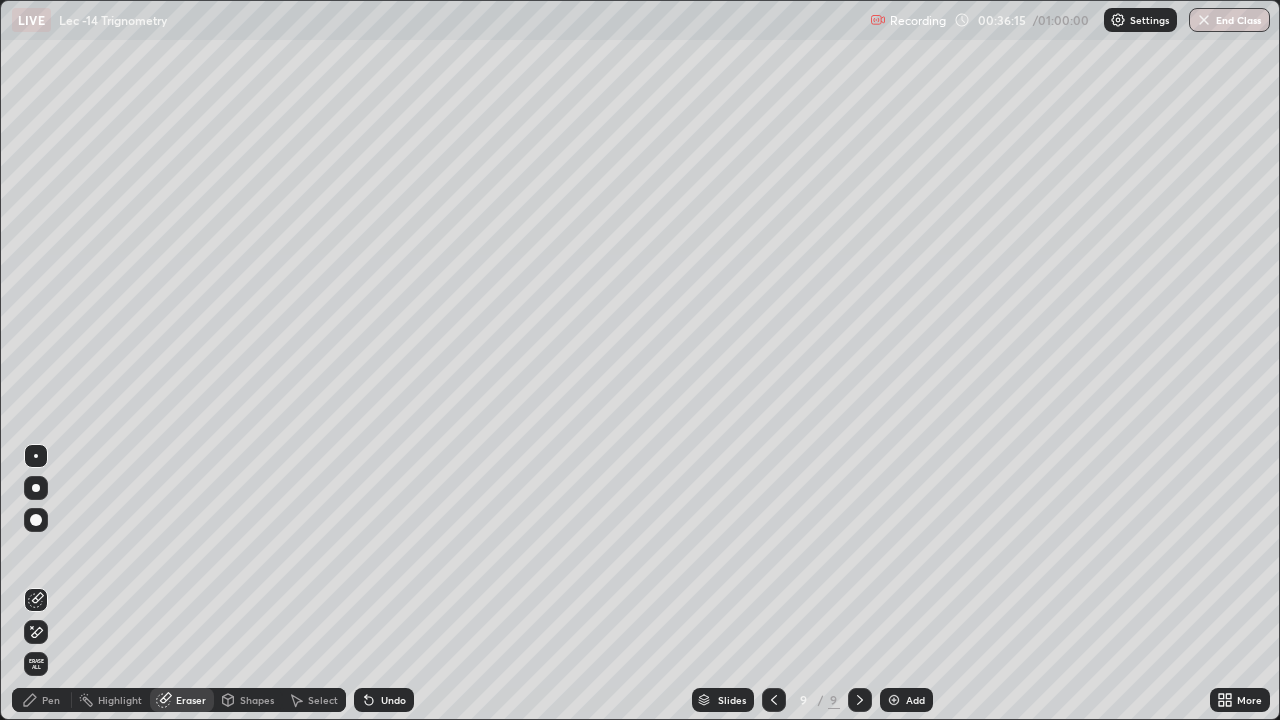 click on "Select" at bounding box center [323, 700] 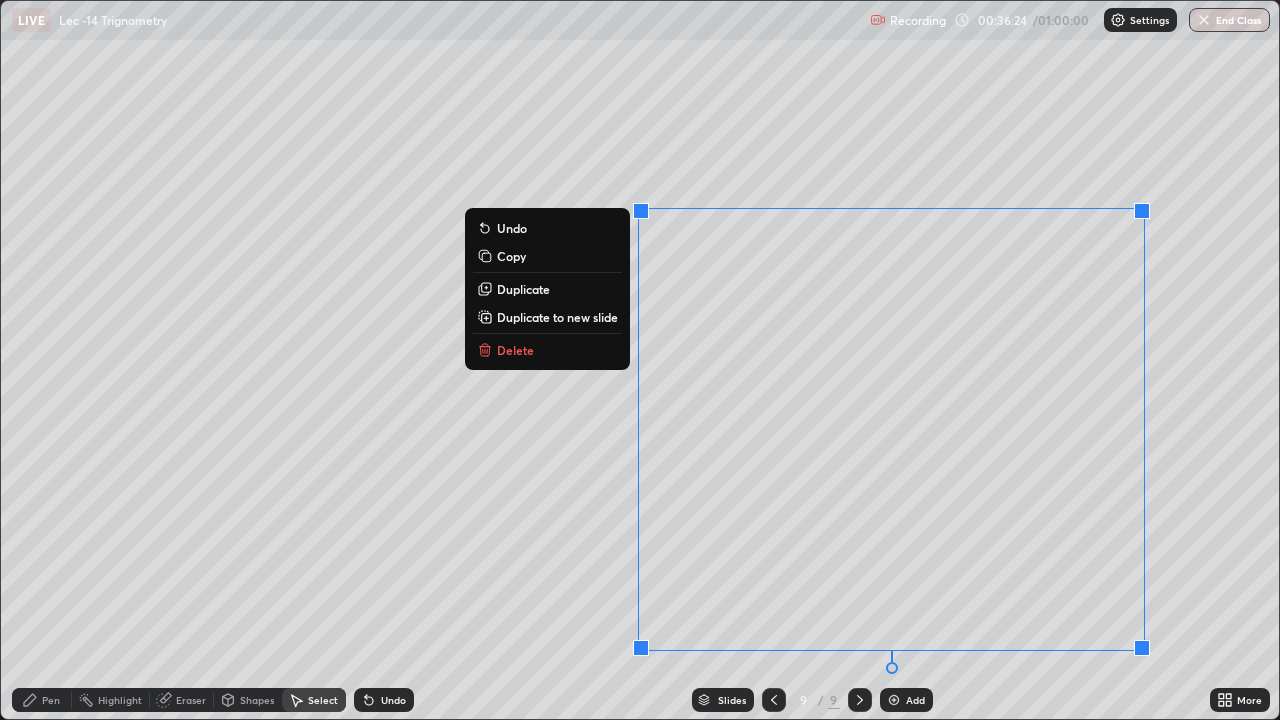 click on "Delete" at bounding box center (547, 350) 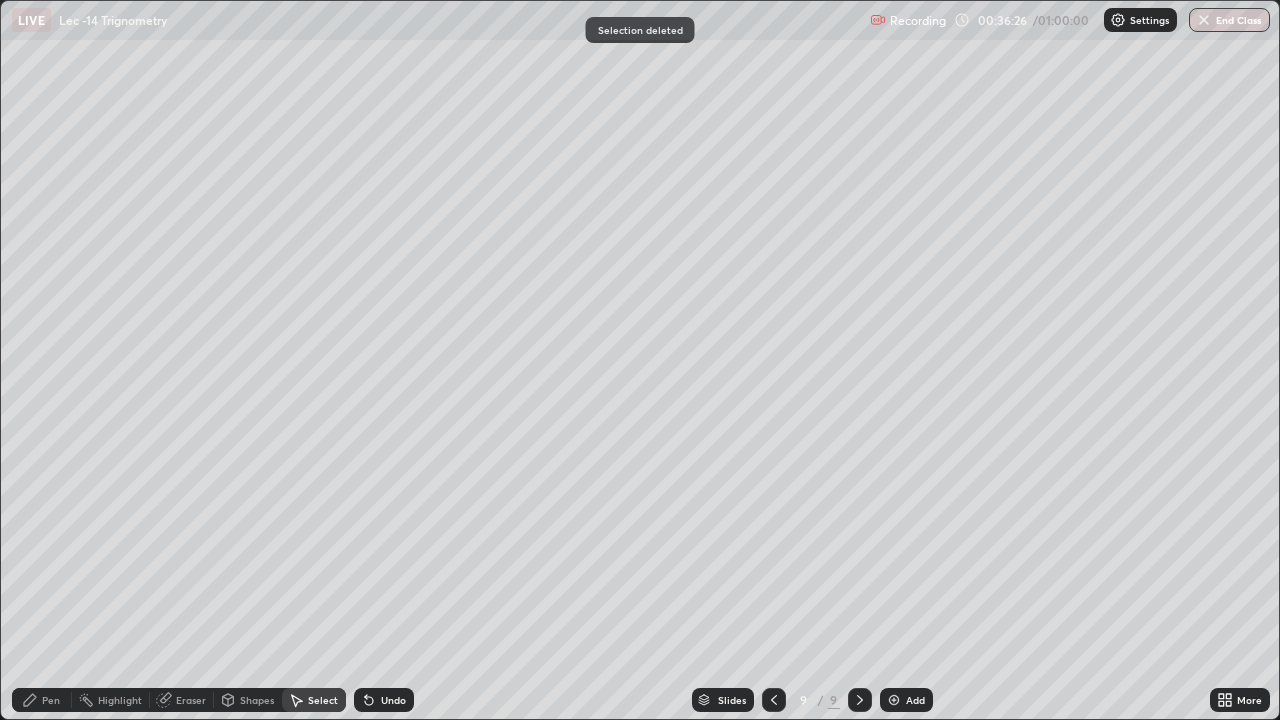 click on "Pen" at bounding box center (42, 700) 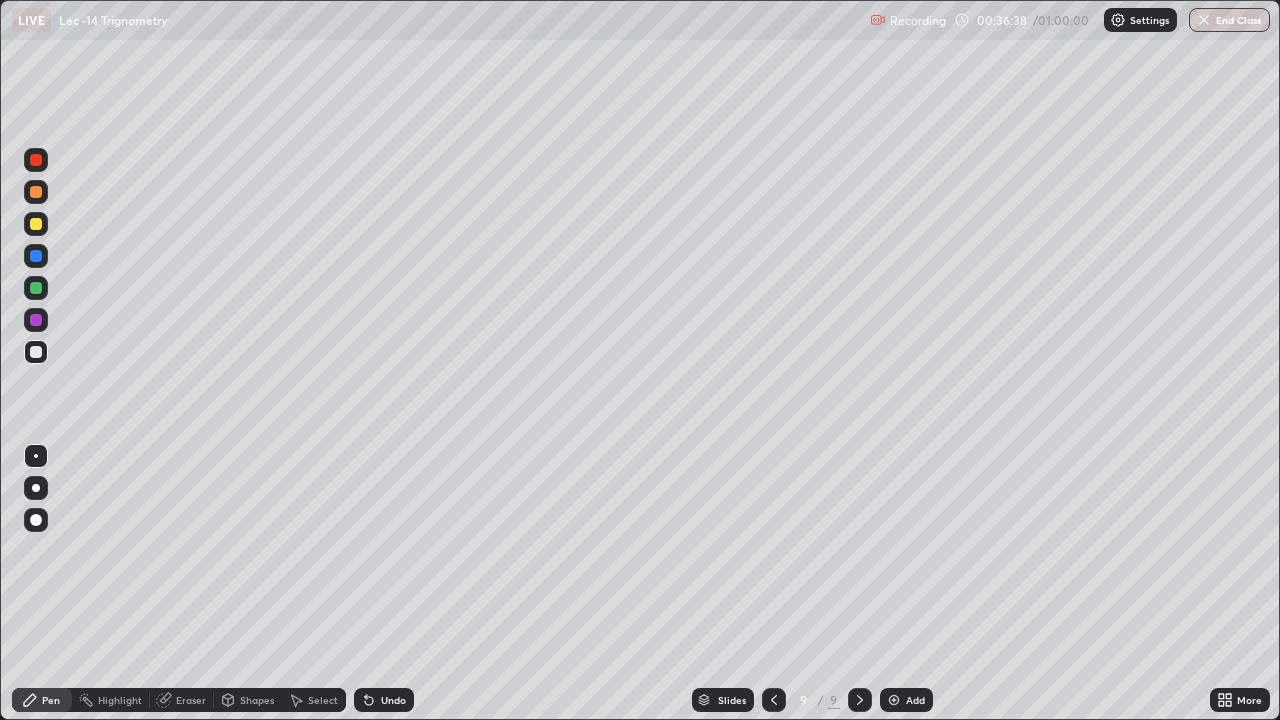 click on "Eraser" at bounding box center [182, 700] 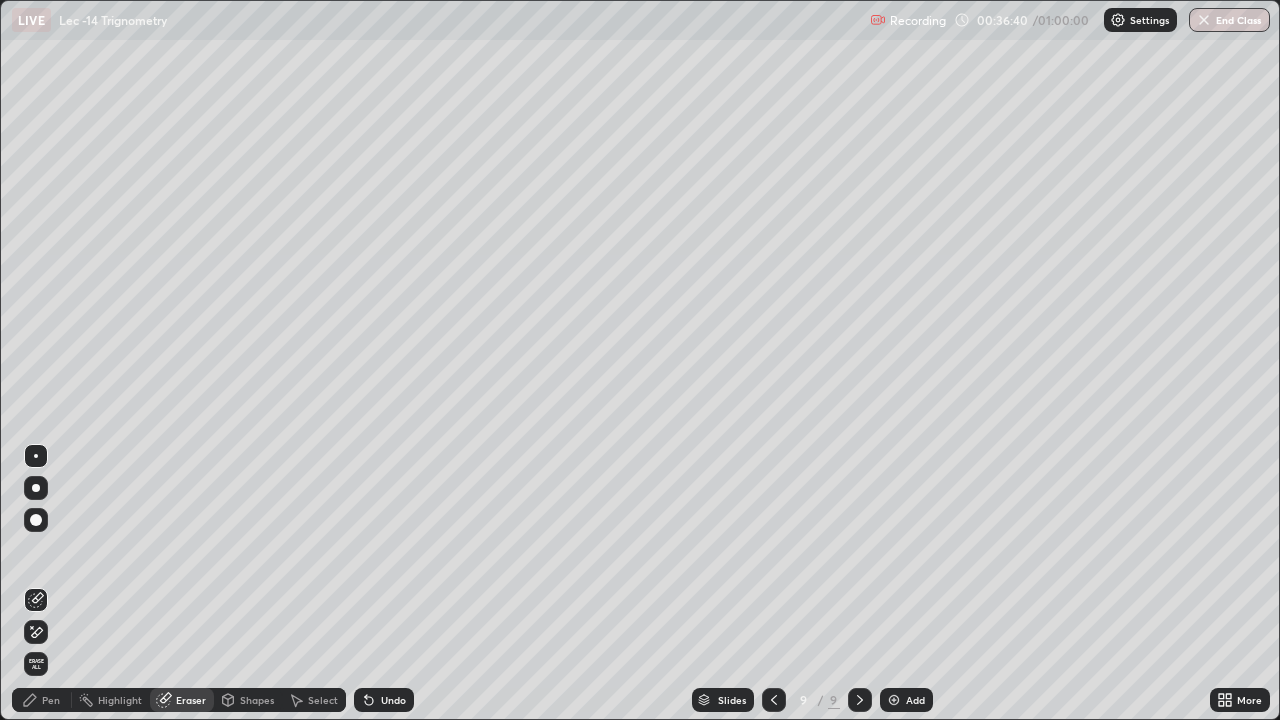 click on "Pen" at bounding box center [42, 700] 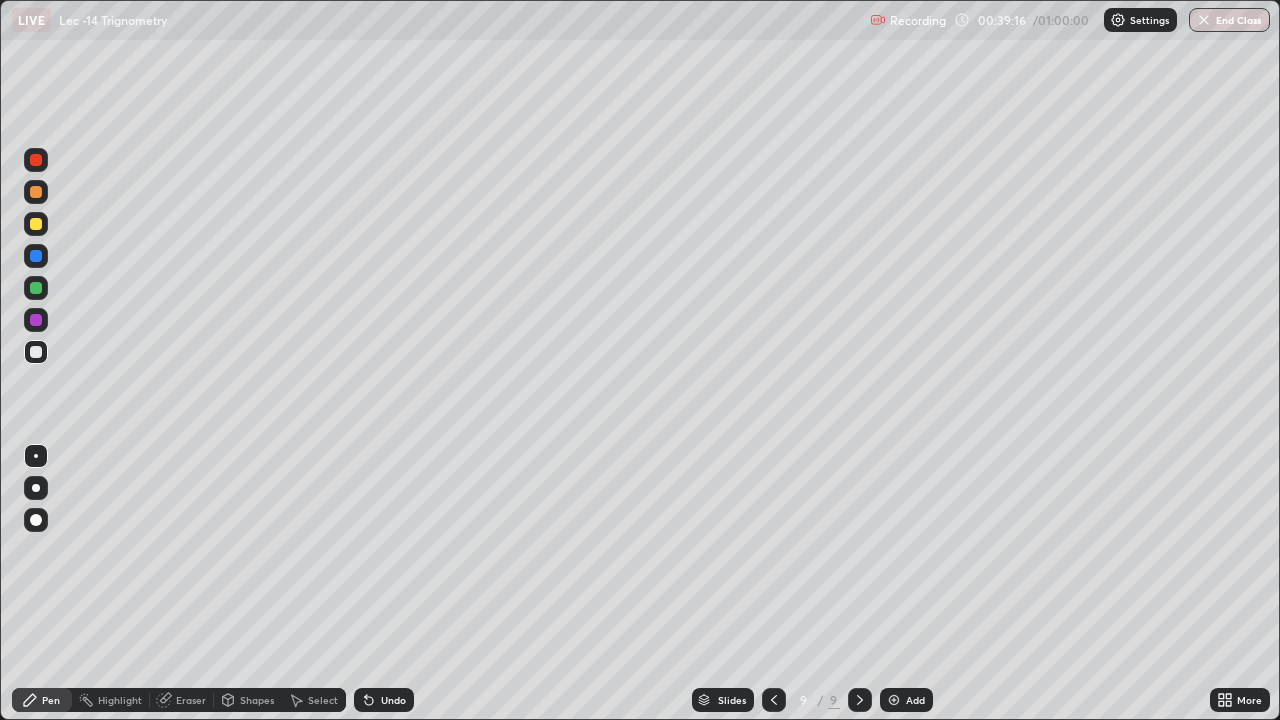 click on "Add" at bounding box center [906, 700] 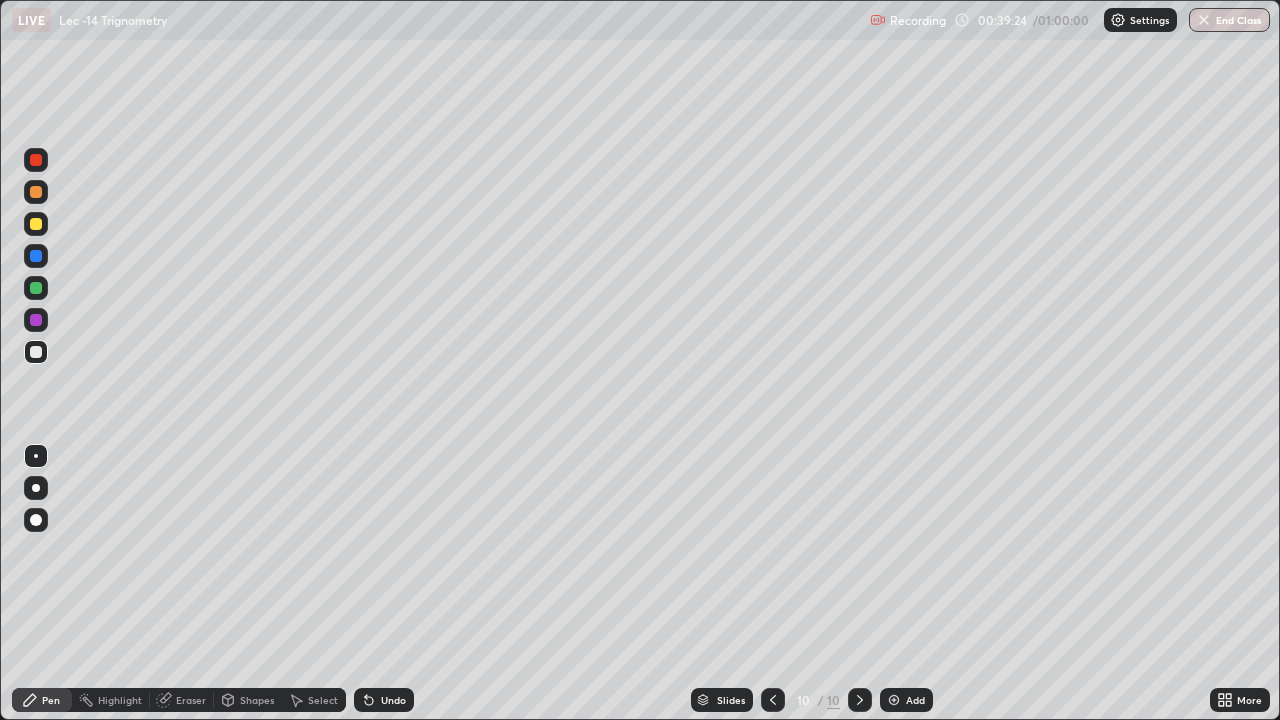 click on "Undo" at bounding box center (393, 700) 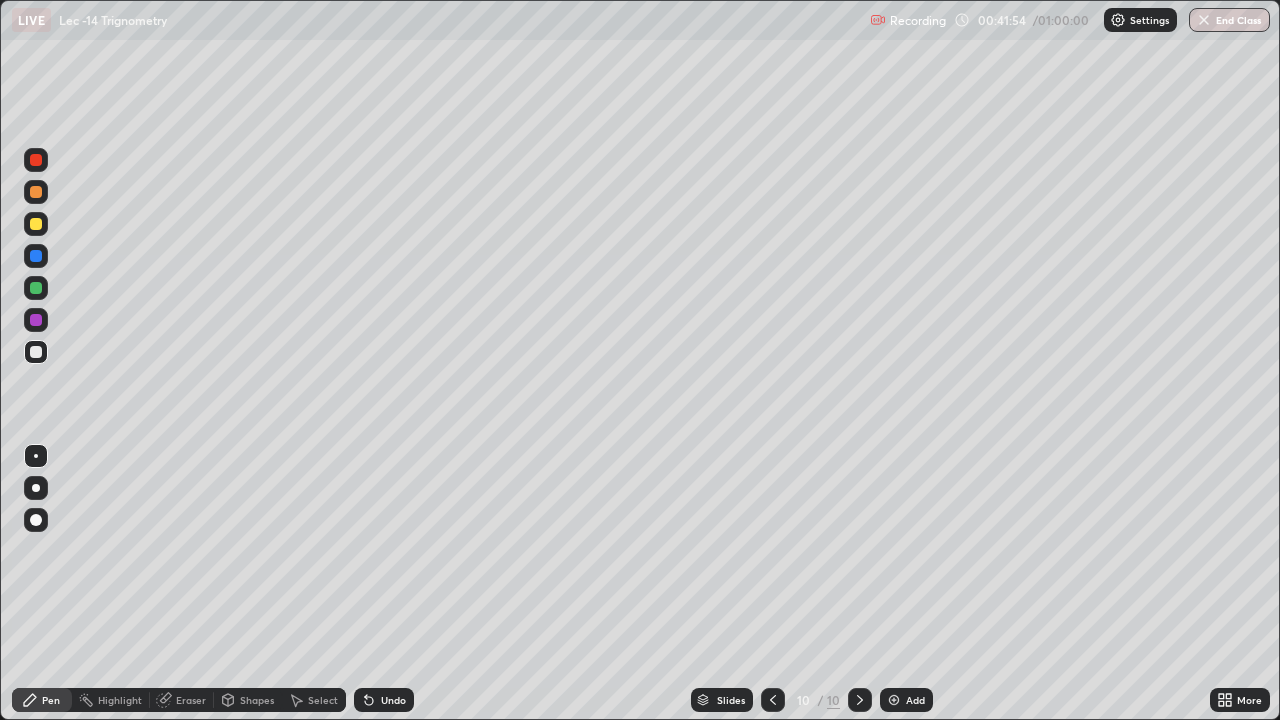 click on "Undo" at bounding box center [384, 700] 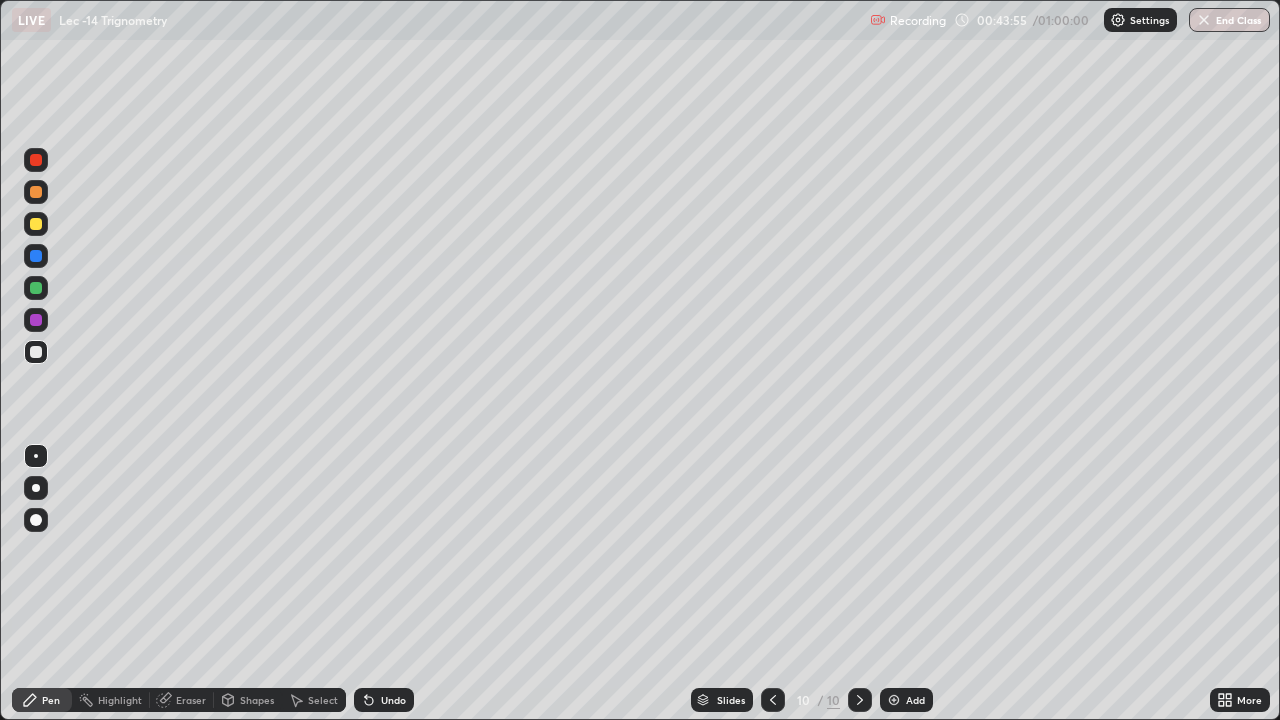 click on "Add" at bounding box center (915, 700) 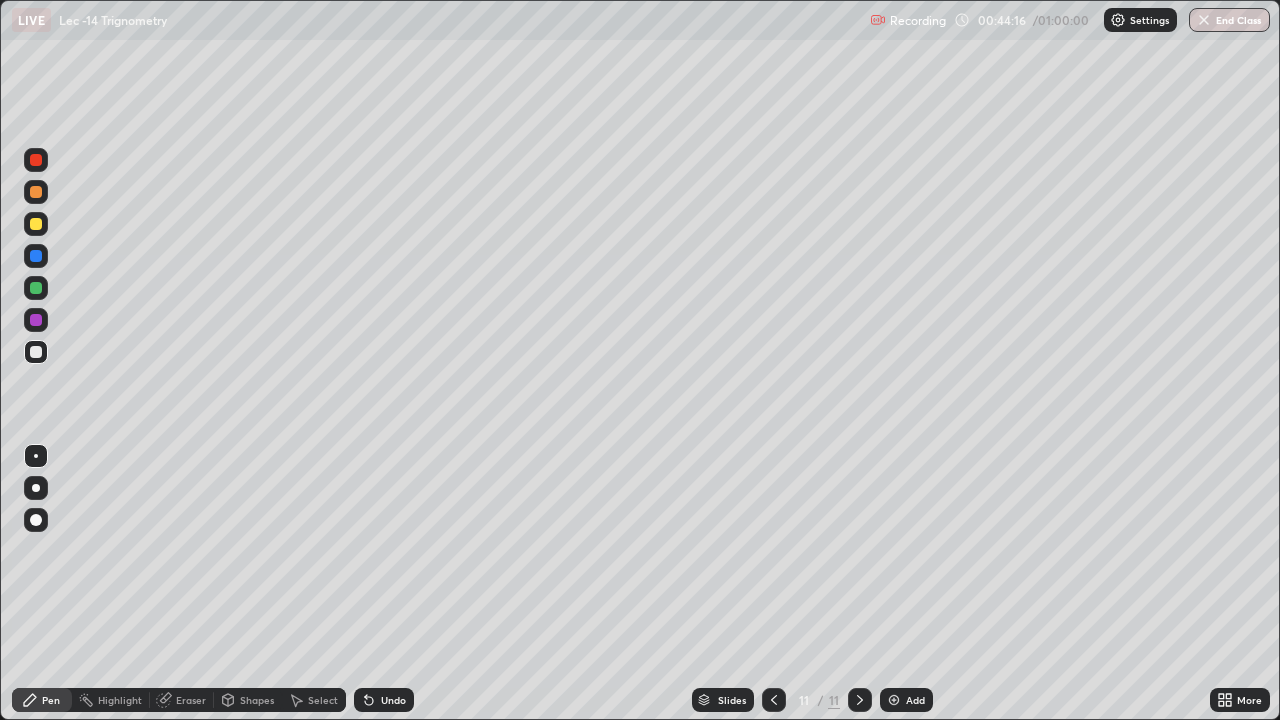 click on "Undo" at bounding box center [393, 700] 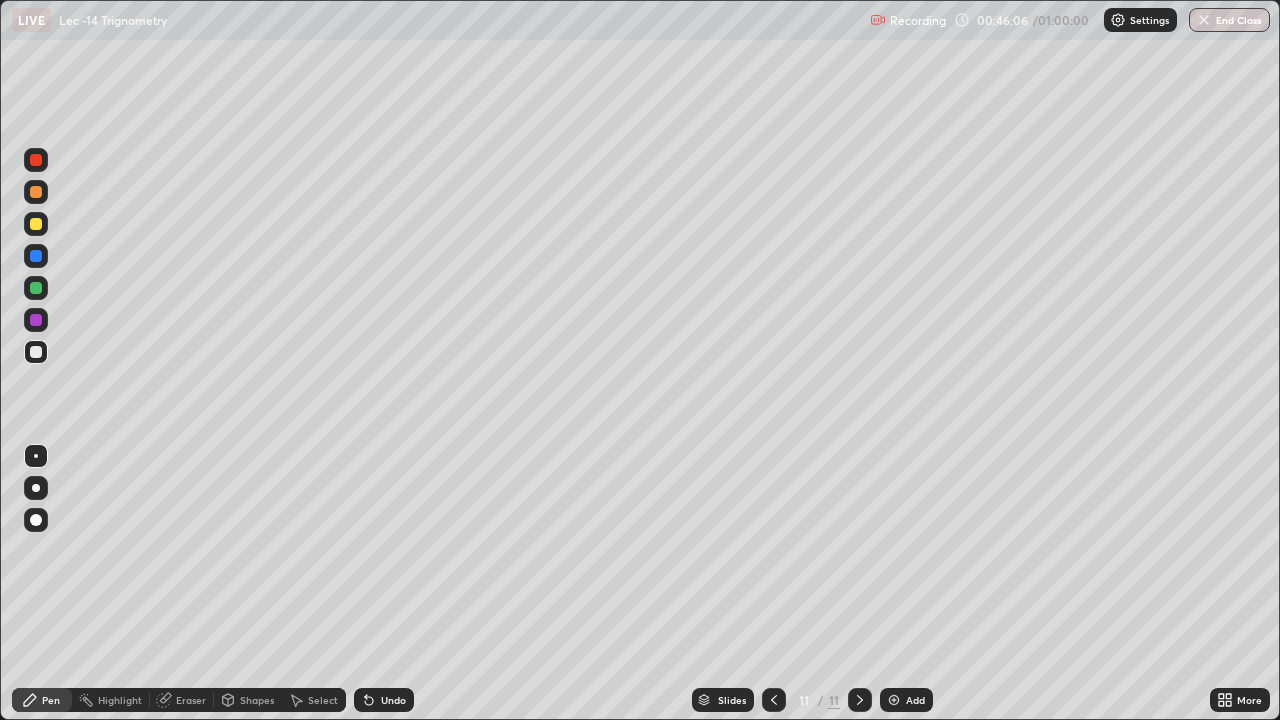 click on "Undo" at bounding box center (393, 700) 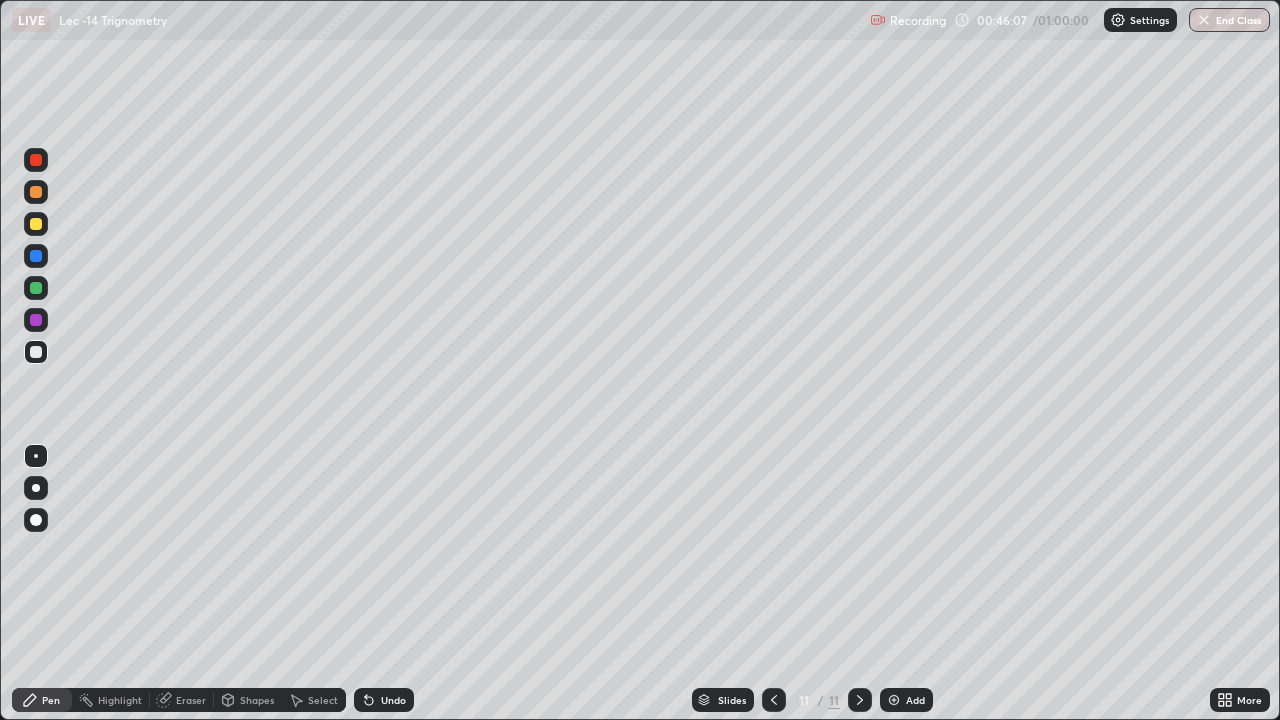 click on "Undo" at bounding box center [393, 700] 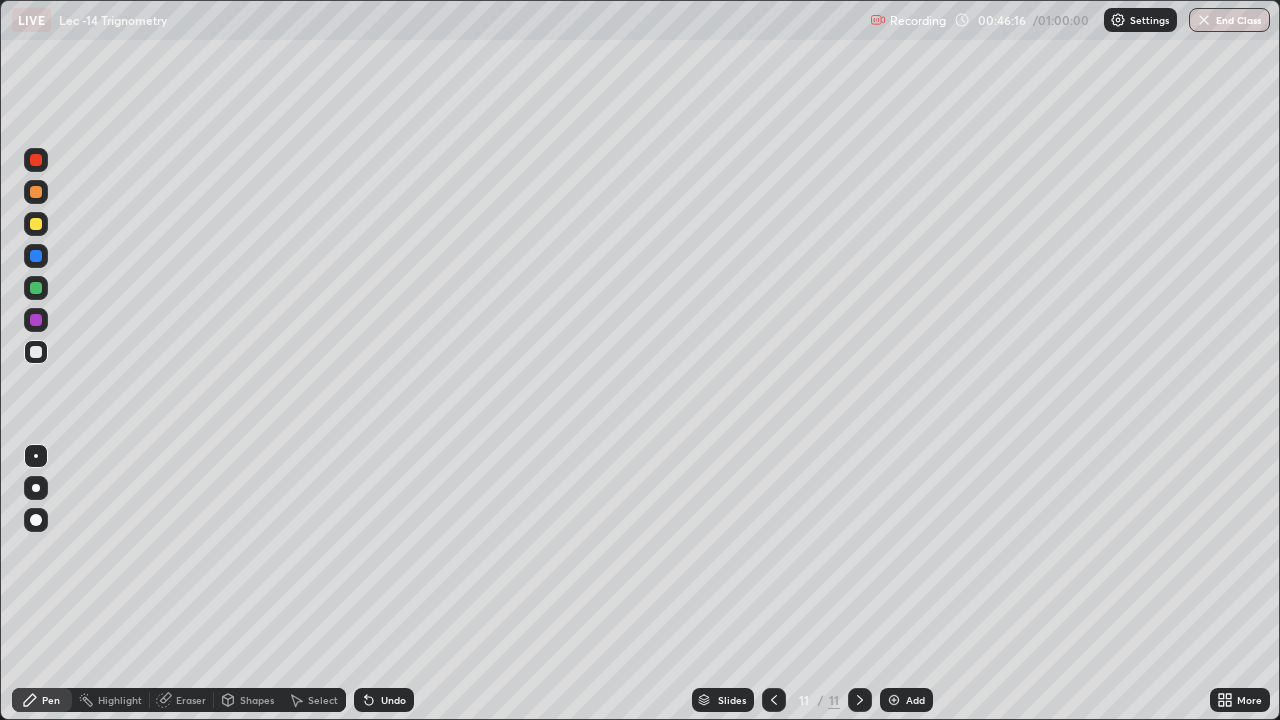 click on "Undo" at bounding box center [393, 700] 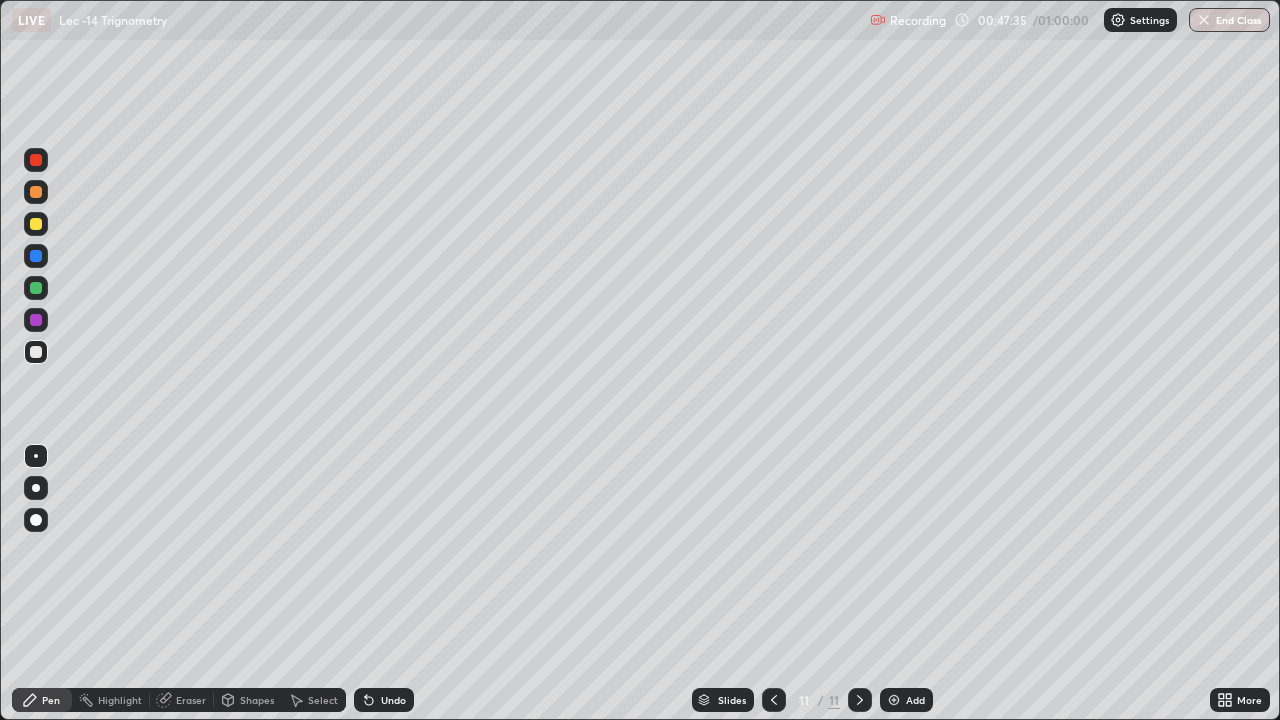 click on "Add" at bounding box center [906, 700] 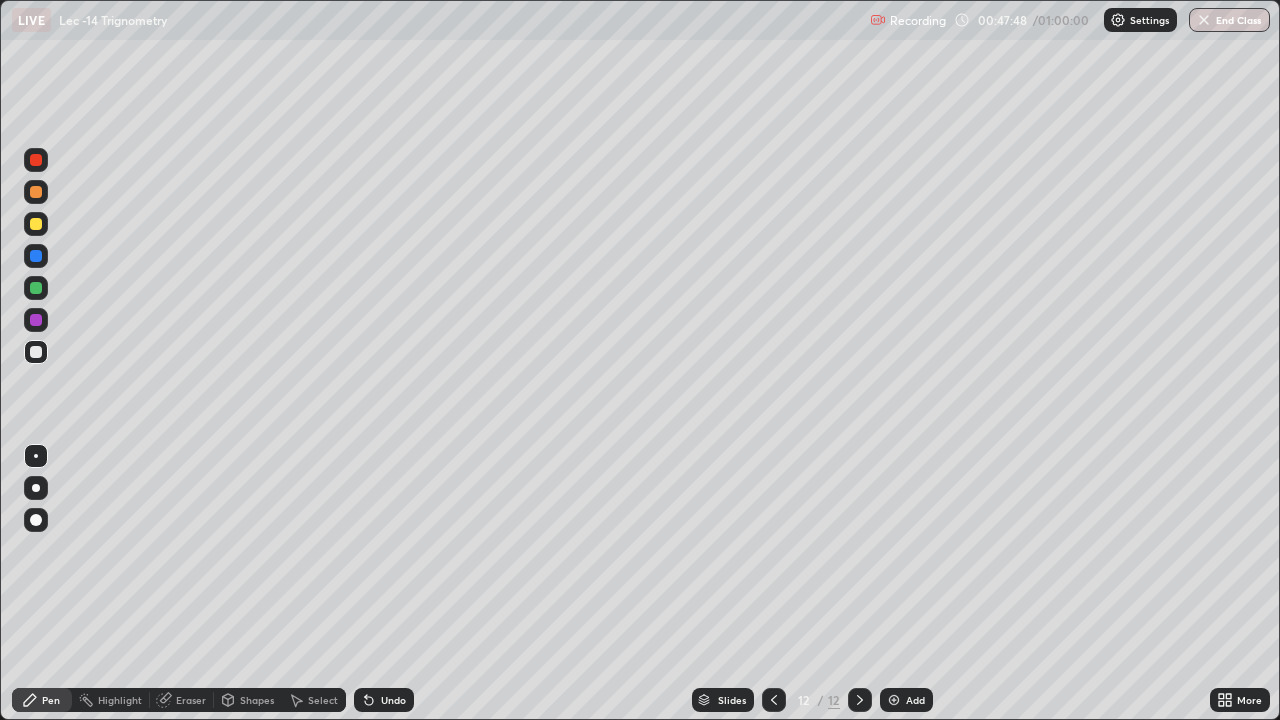 click on "Undo" at bounding box center [393, 700] 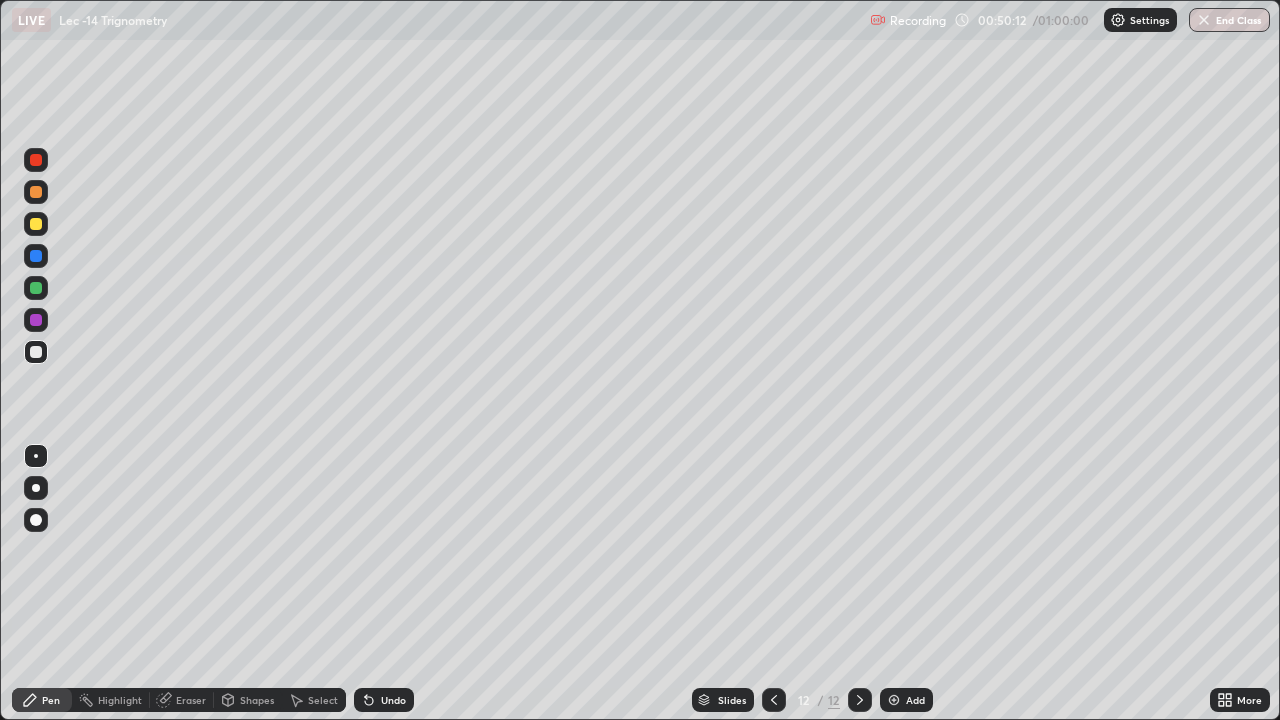 click at bounding box center (1204, 20) 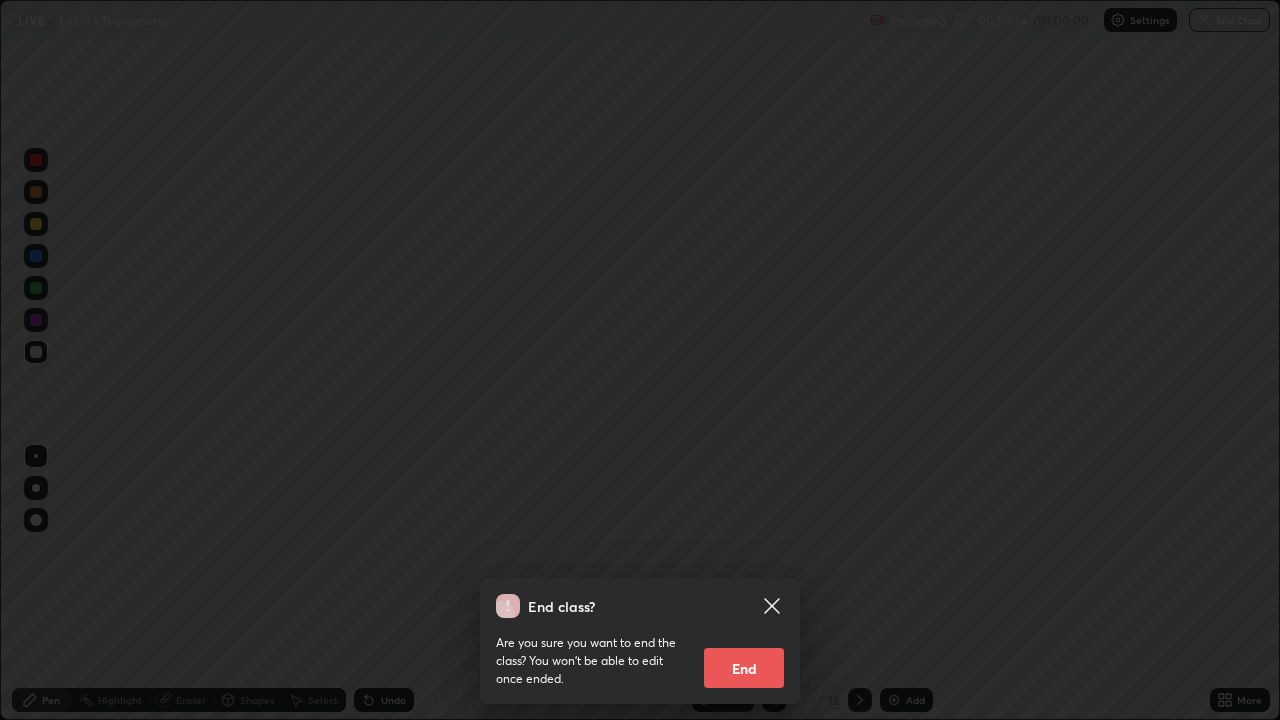click on "End" at bounding box center (744, 668) 